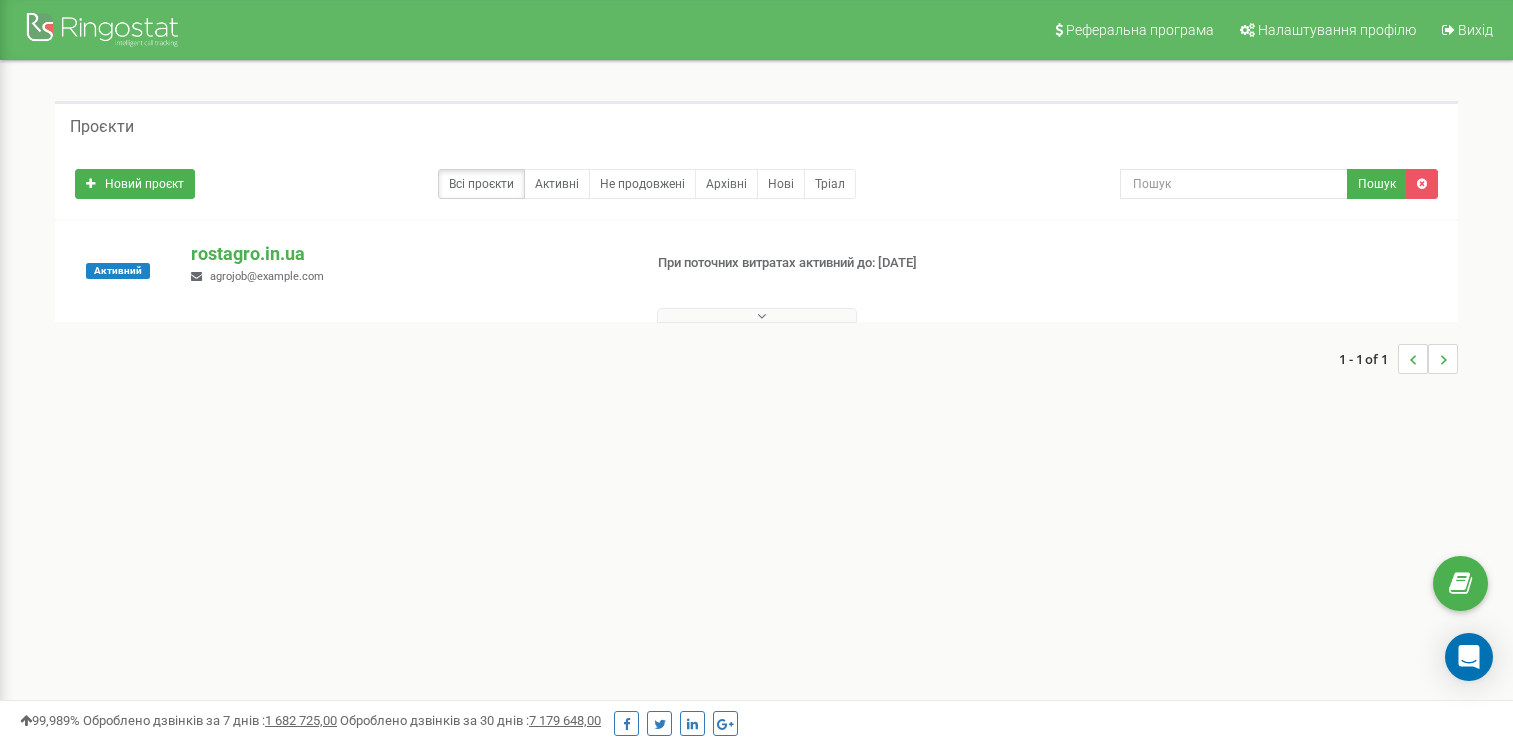 scroll, scrollTop: 0, scrollLeft: 0, axis: both 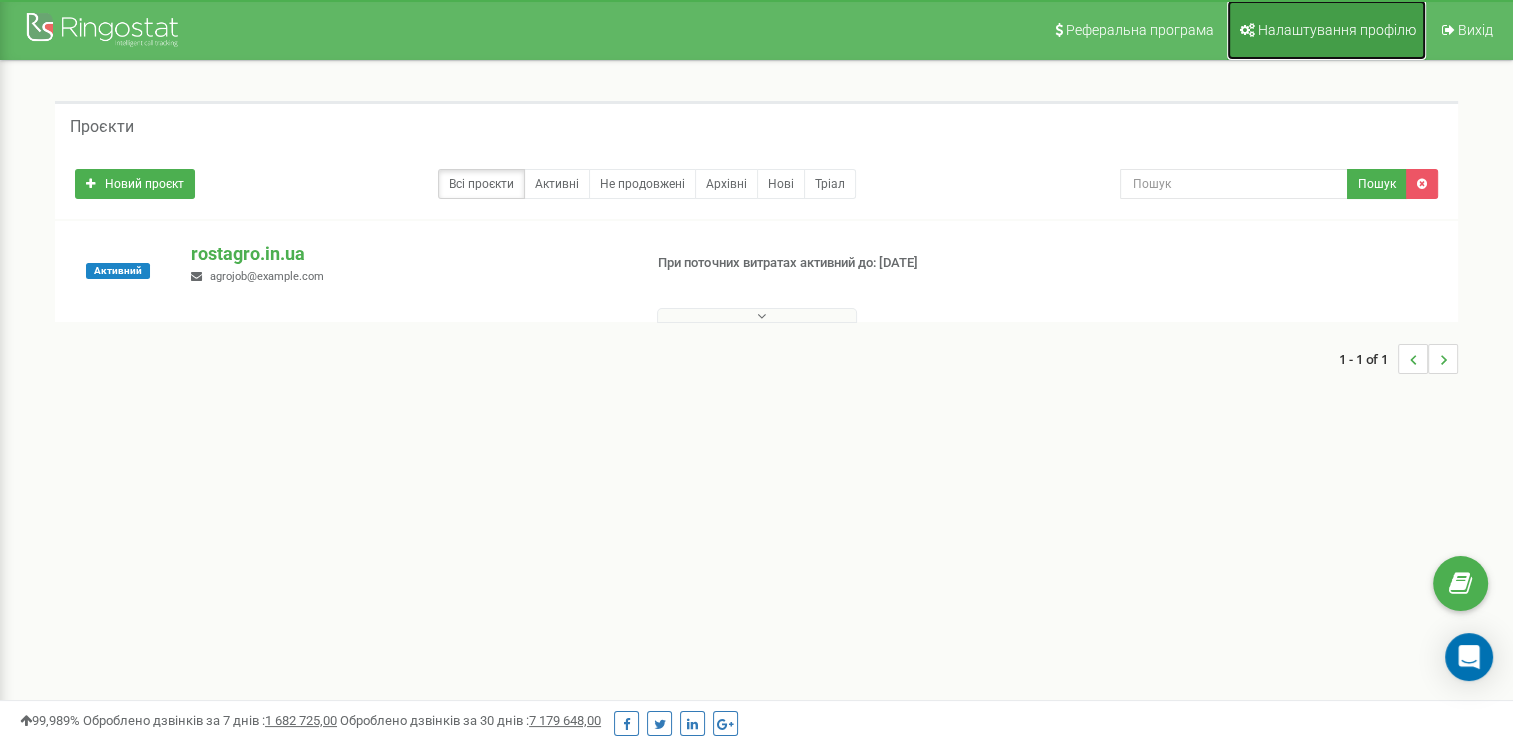 click on "Налаштування профілю" at bounding box center (1337, 30) 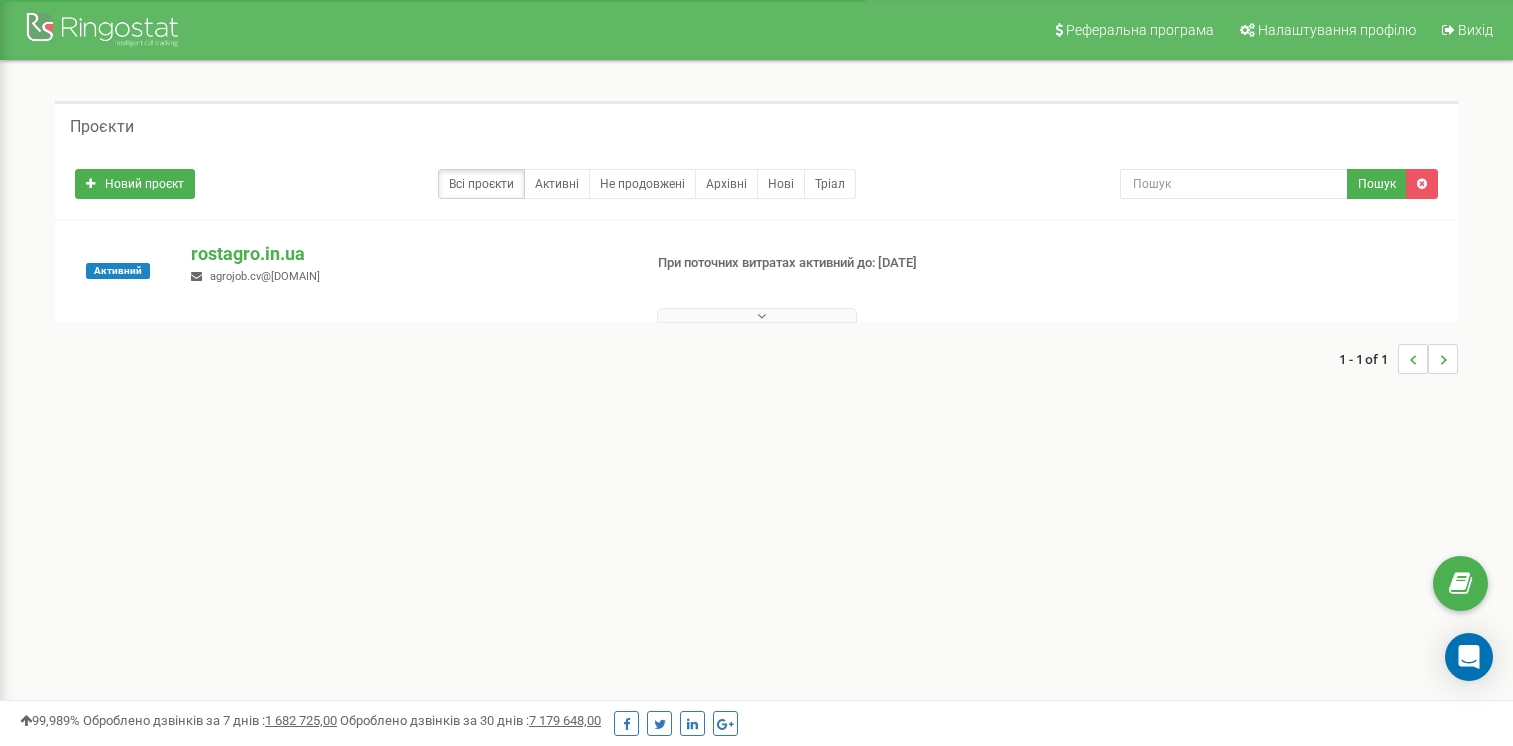 scroll, scrollTop: 0, scrollLeft: 0, axis: both 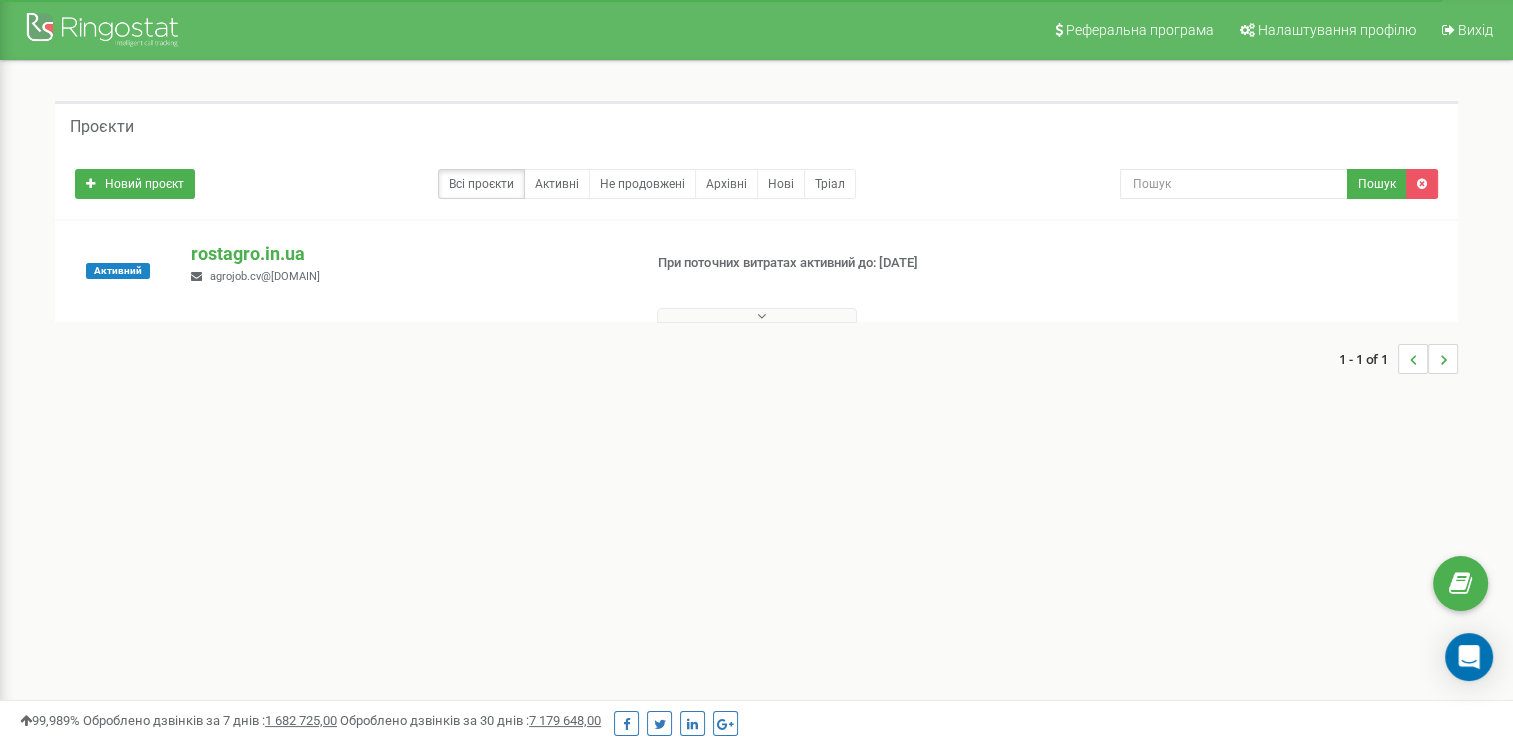 click on "1 - 1 of 1" at bounding box center [756, 359] 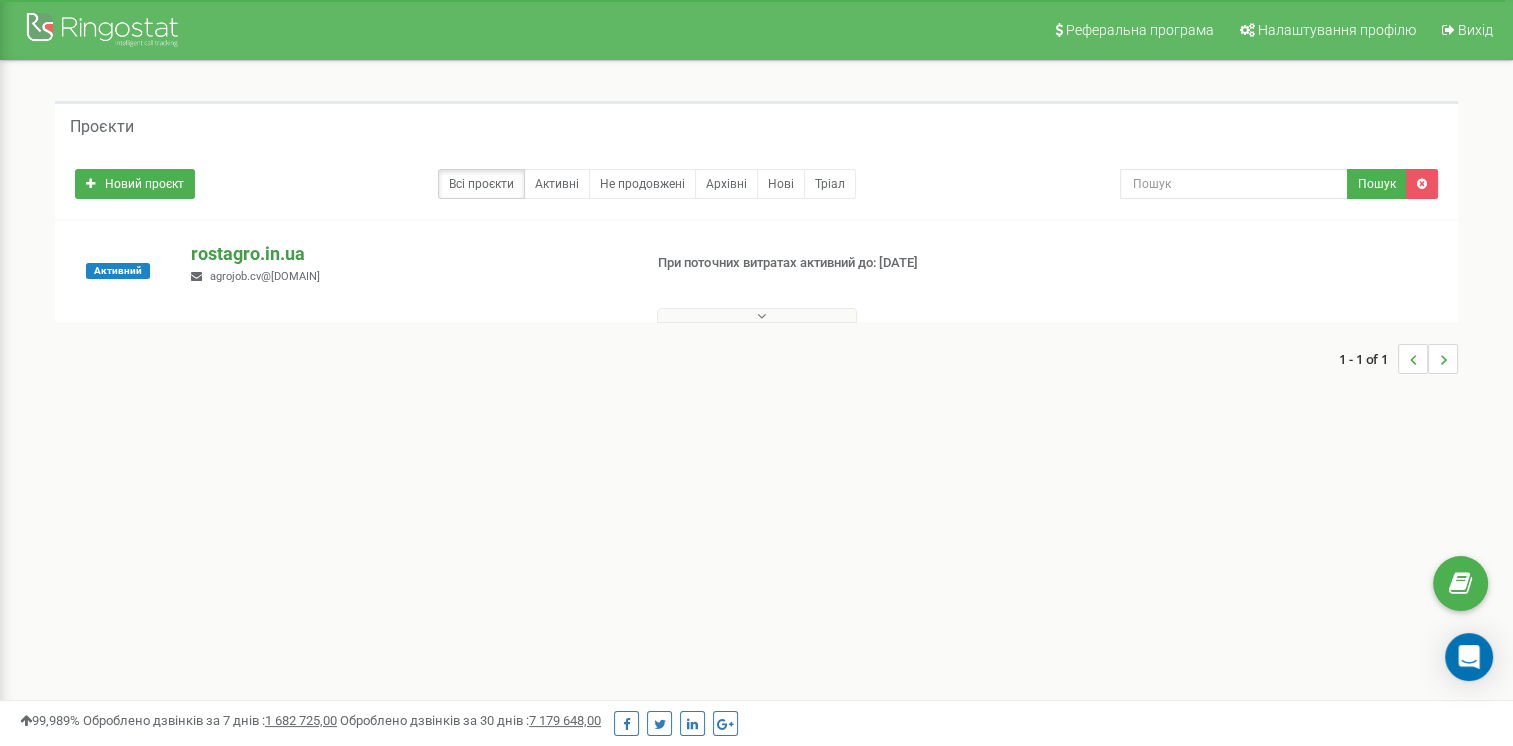 click on "rostagro.in.ua" at bounding box center [408, 254] 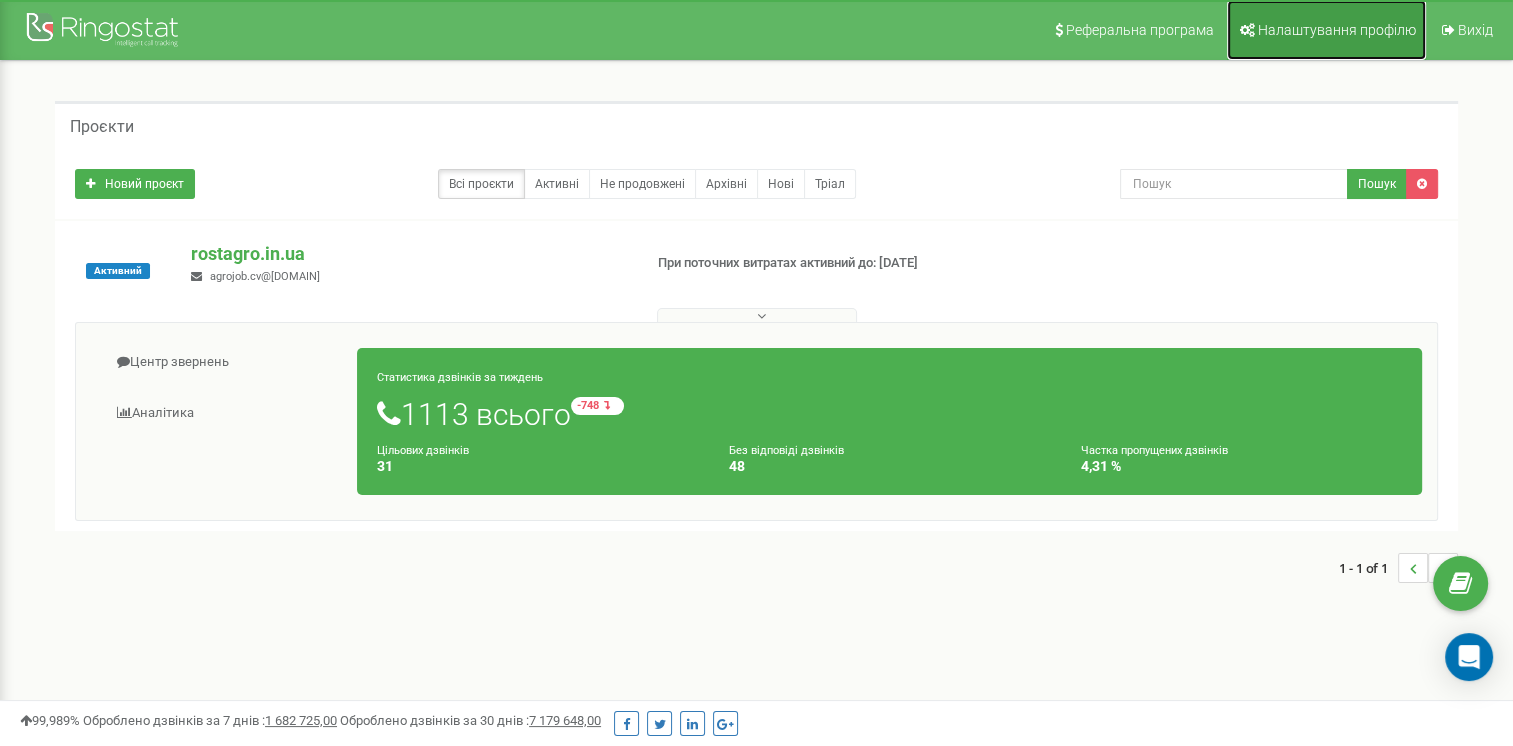 click on "Налаштування профілю" at bounding box center [1337, 30] 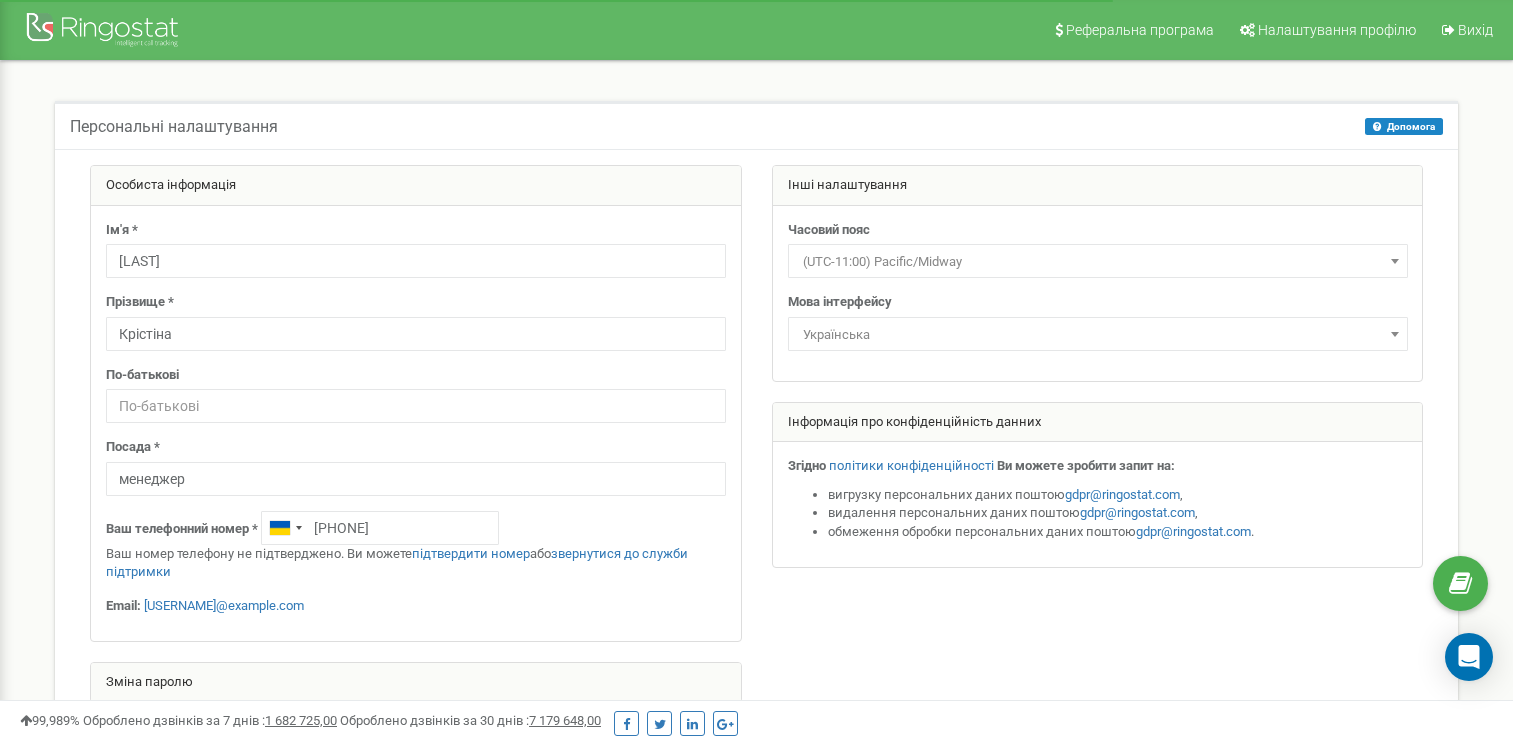 scroll, scrollTop: 0, scrollLeft: 0, axis: both 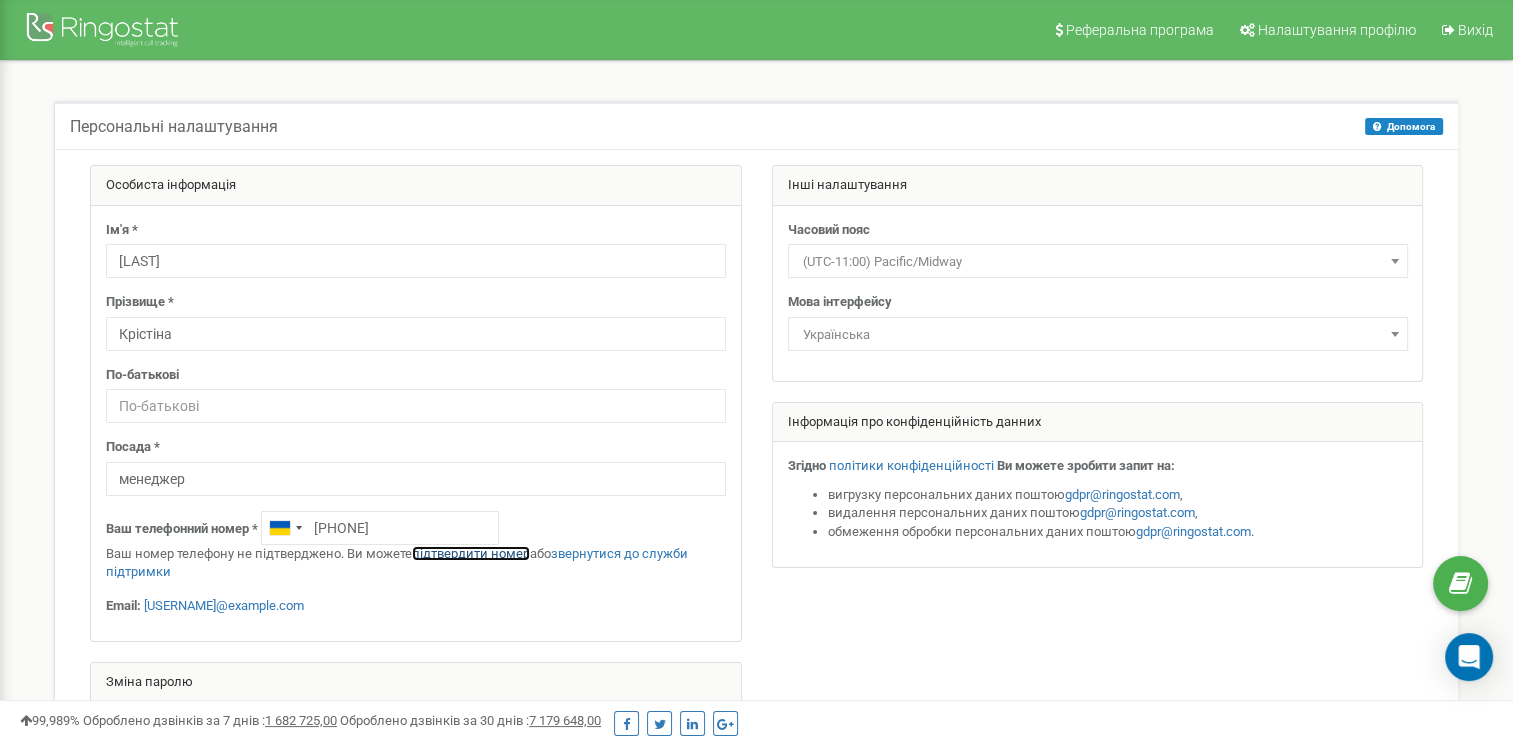 click on "підтвердити номер" at bounding box center [471, 553] 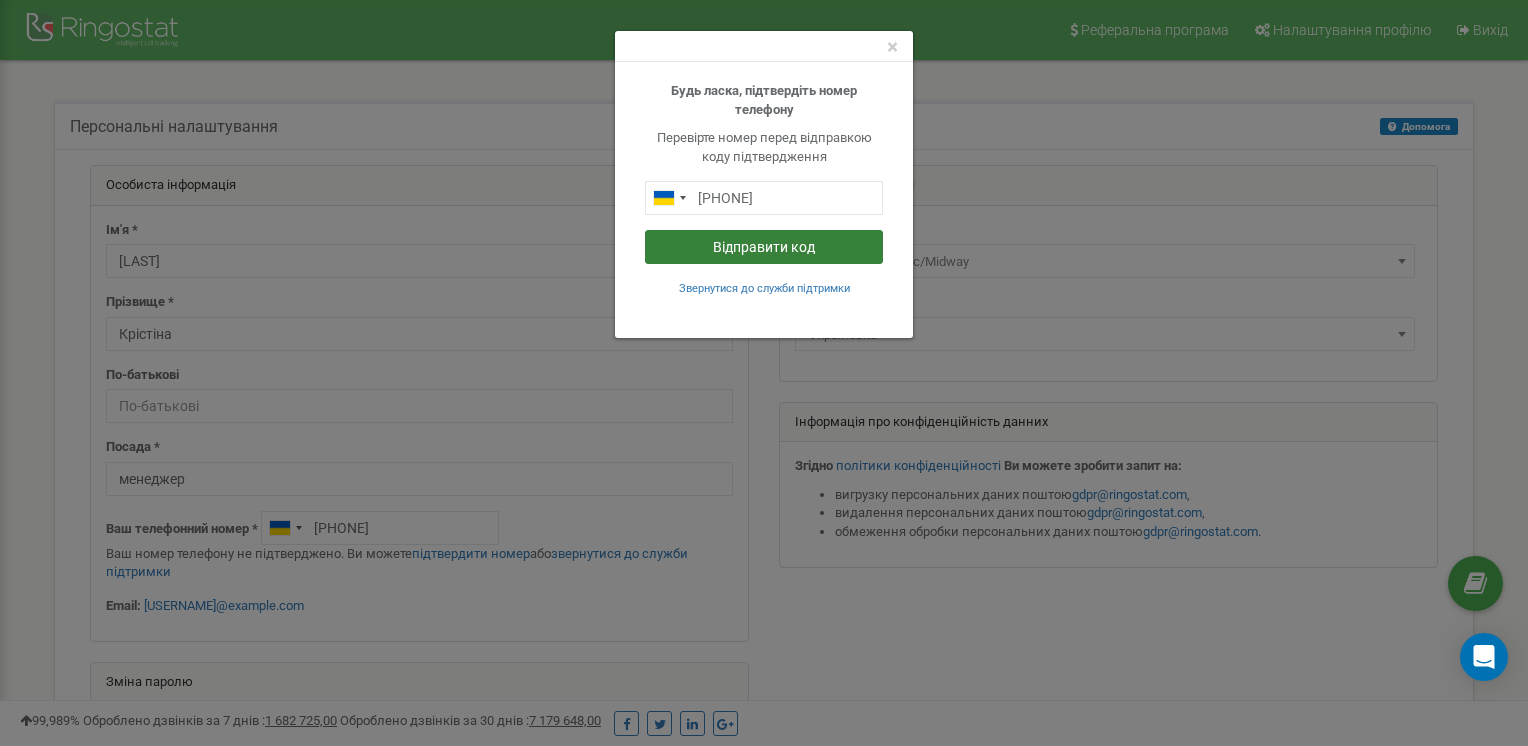 click on "Відправити код" at bounding box center [764, 247] 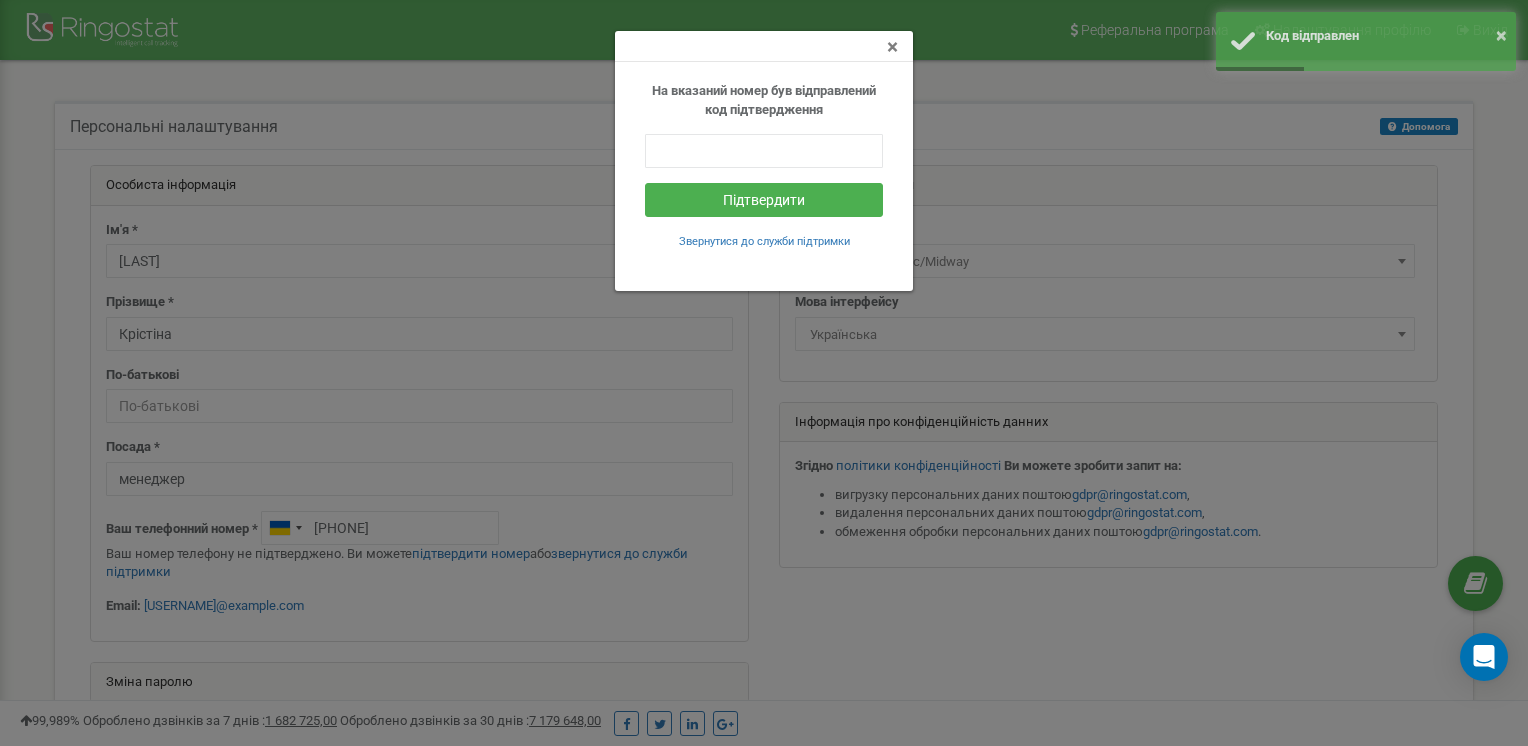 click on "×" at bounding box center [892, 47] 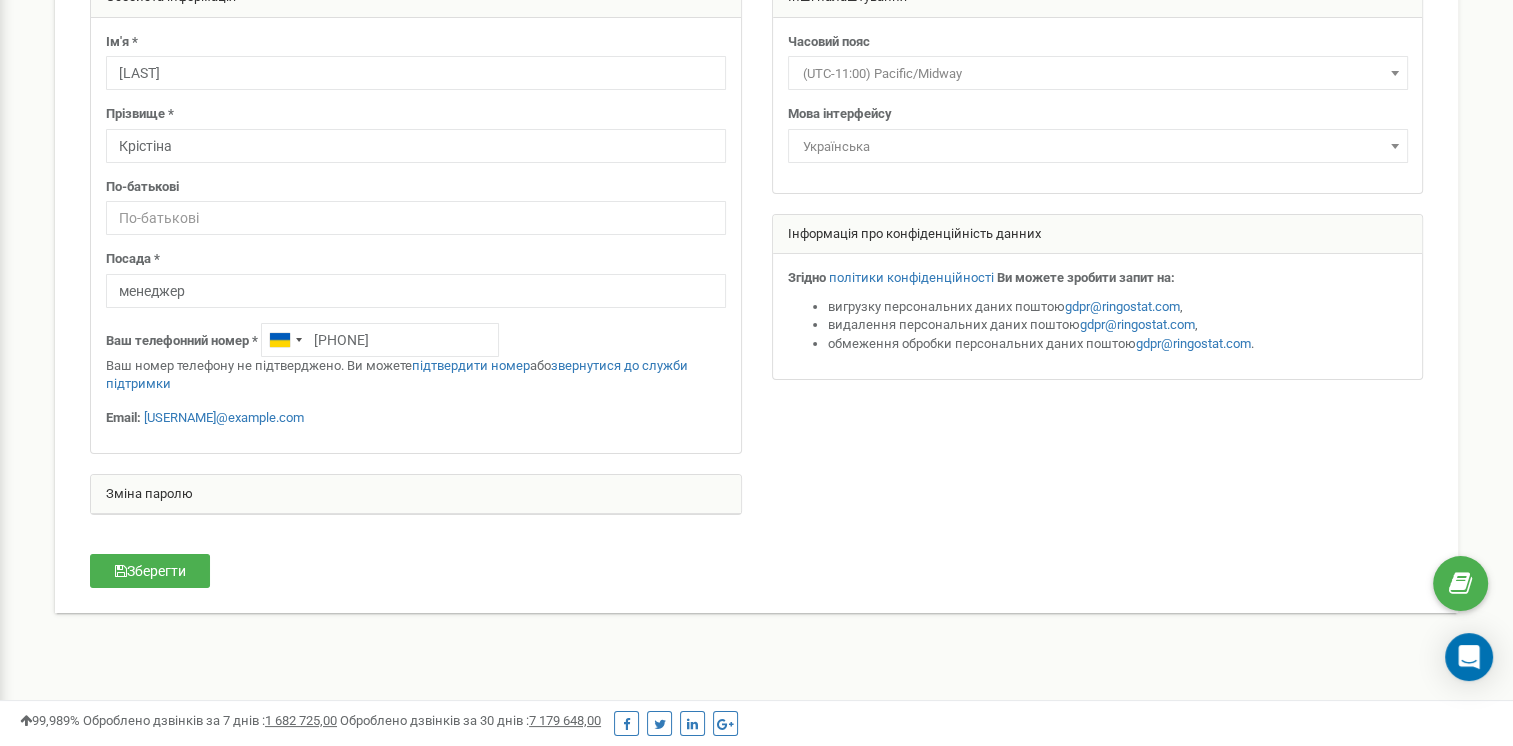 scroll, scrollTop: 200, scrollLeft: 0, axis: vertical 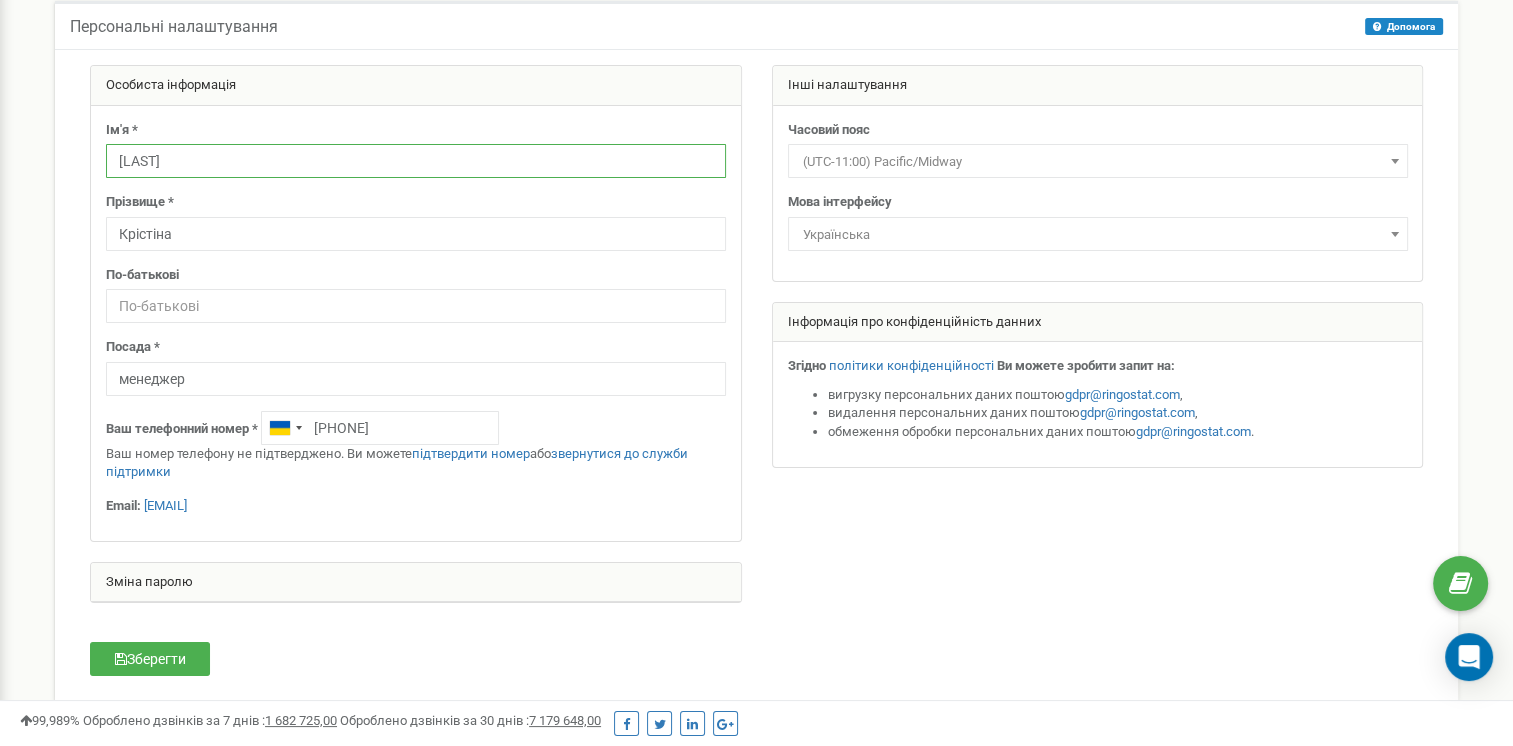 click on "[LAST]" at bounding box center (416, 161) 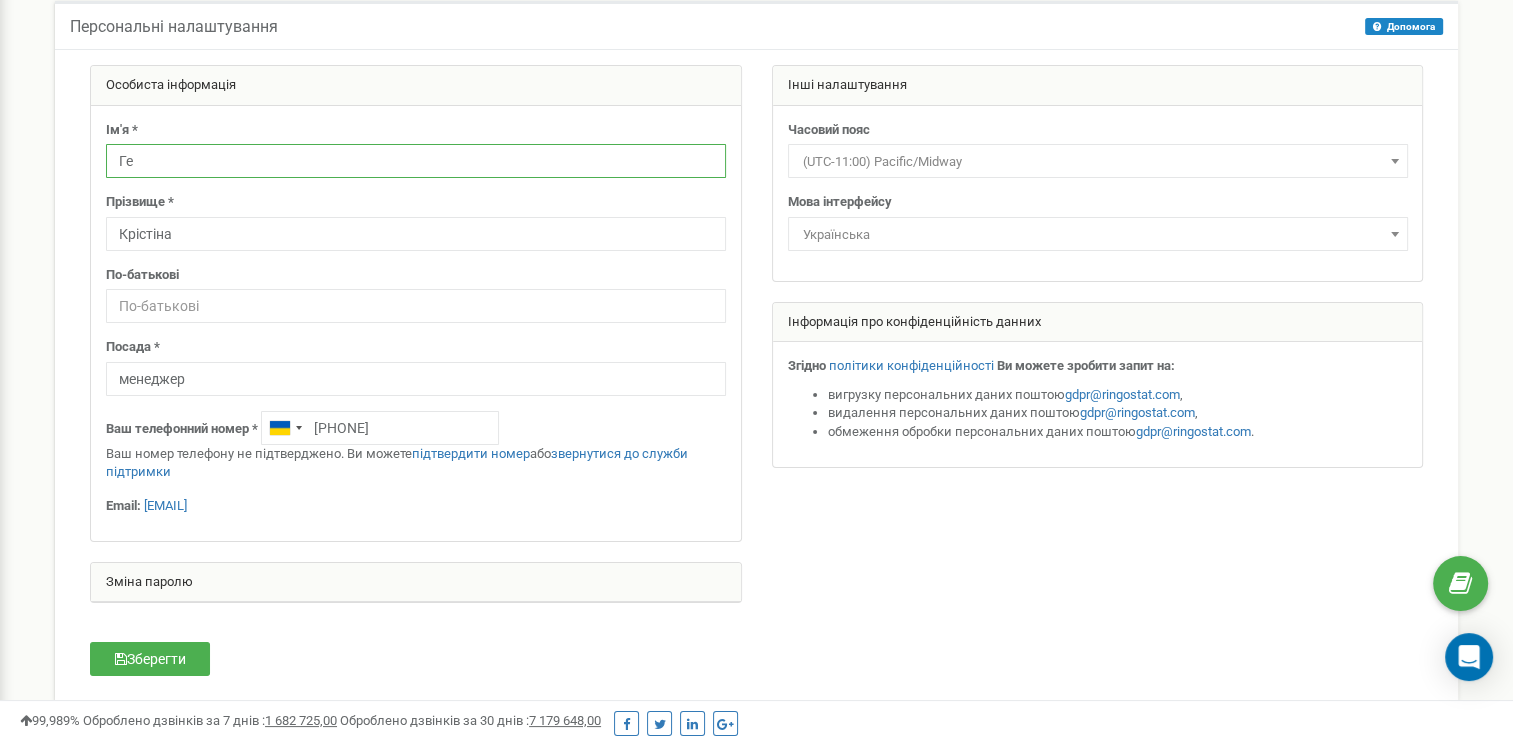 type on "Г" 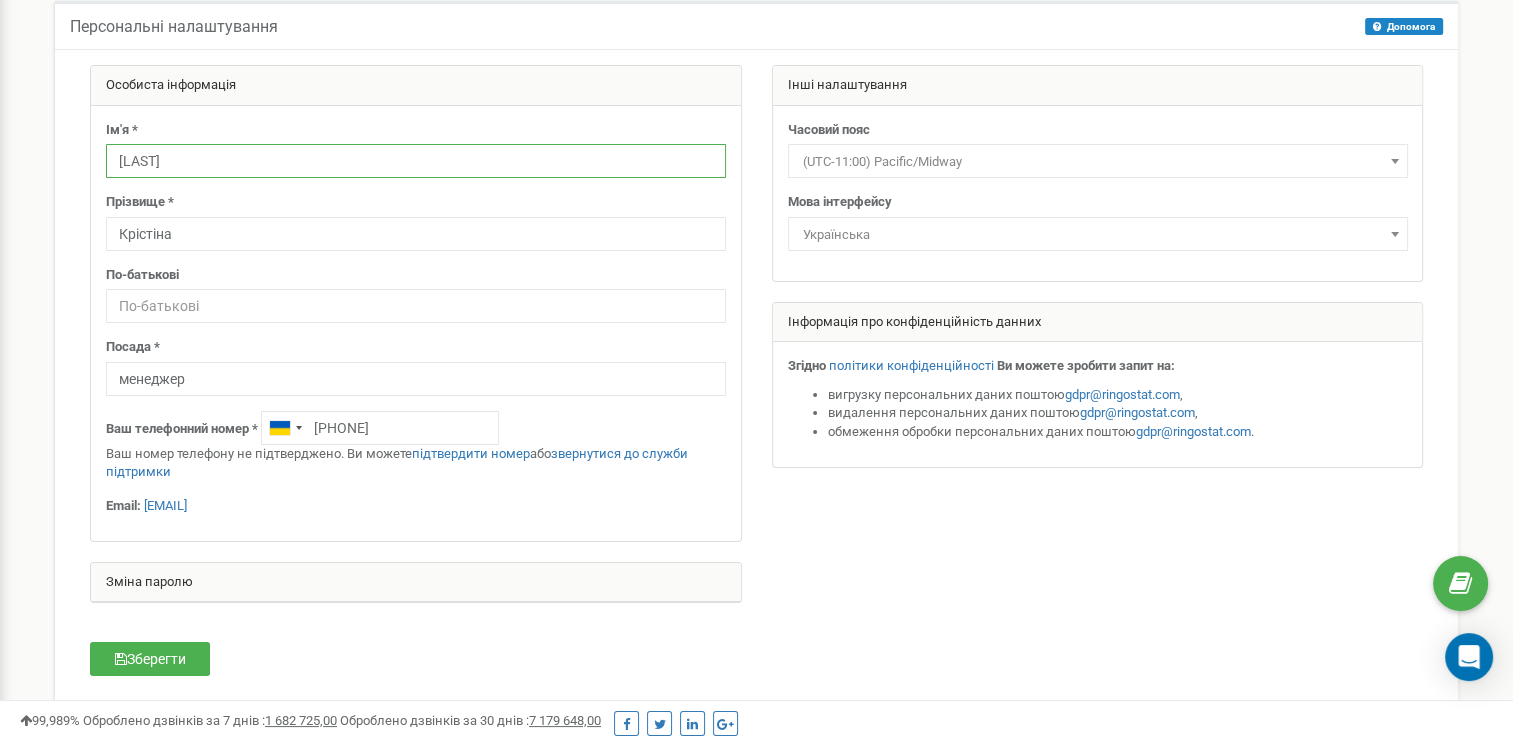 type on "[LAST]" 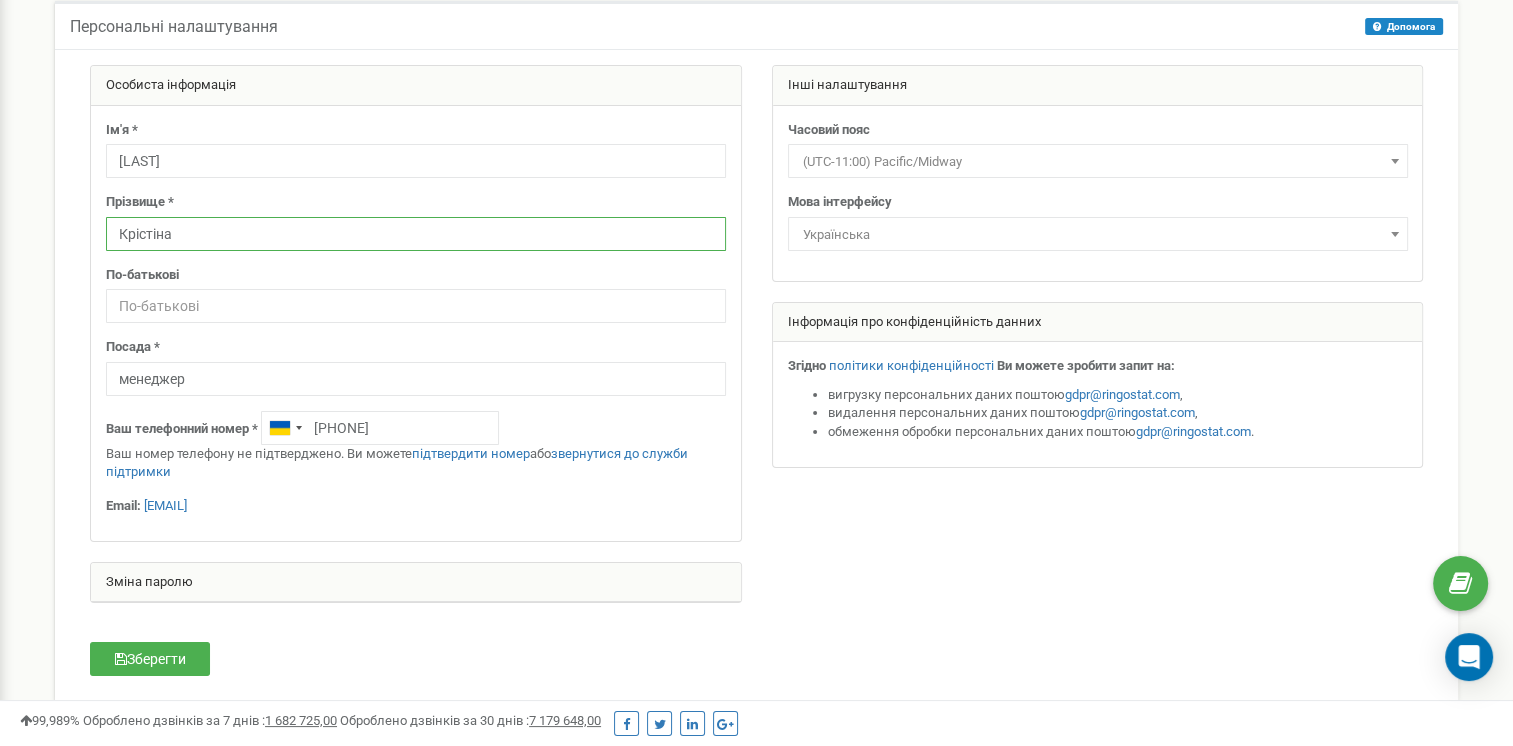 click on "Крістіна" at bounding box center [416, 234] 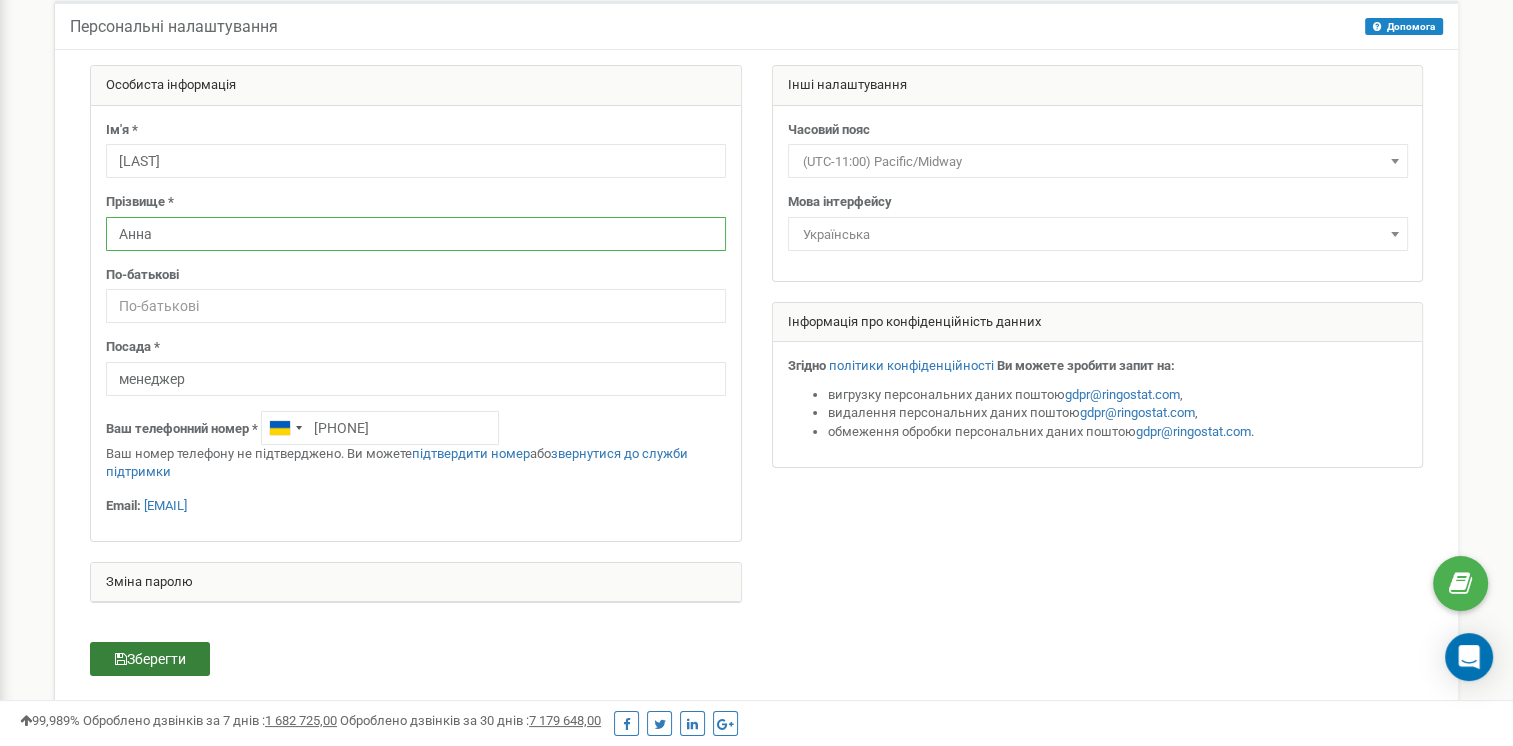 type on "Анна" 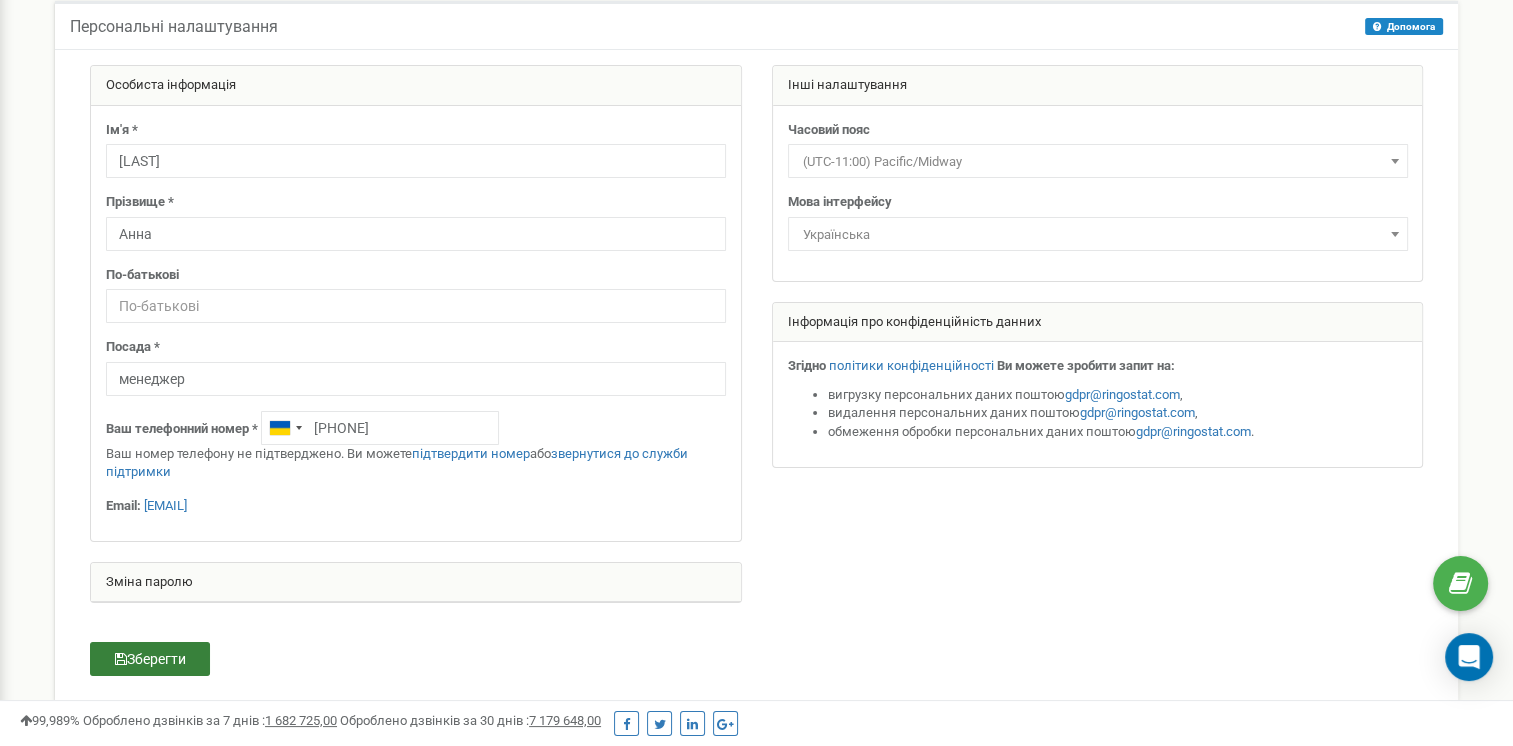 click on "Зберегти" at bounding box center [150, 659] 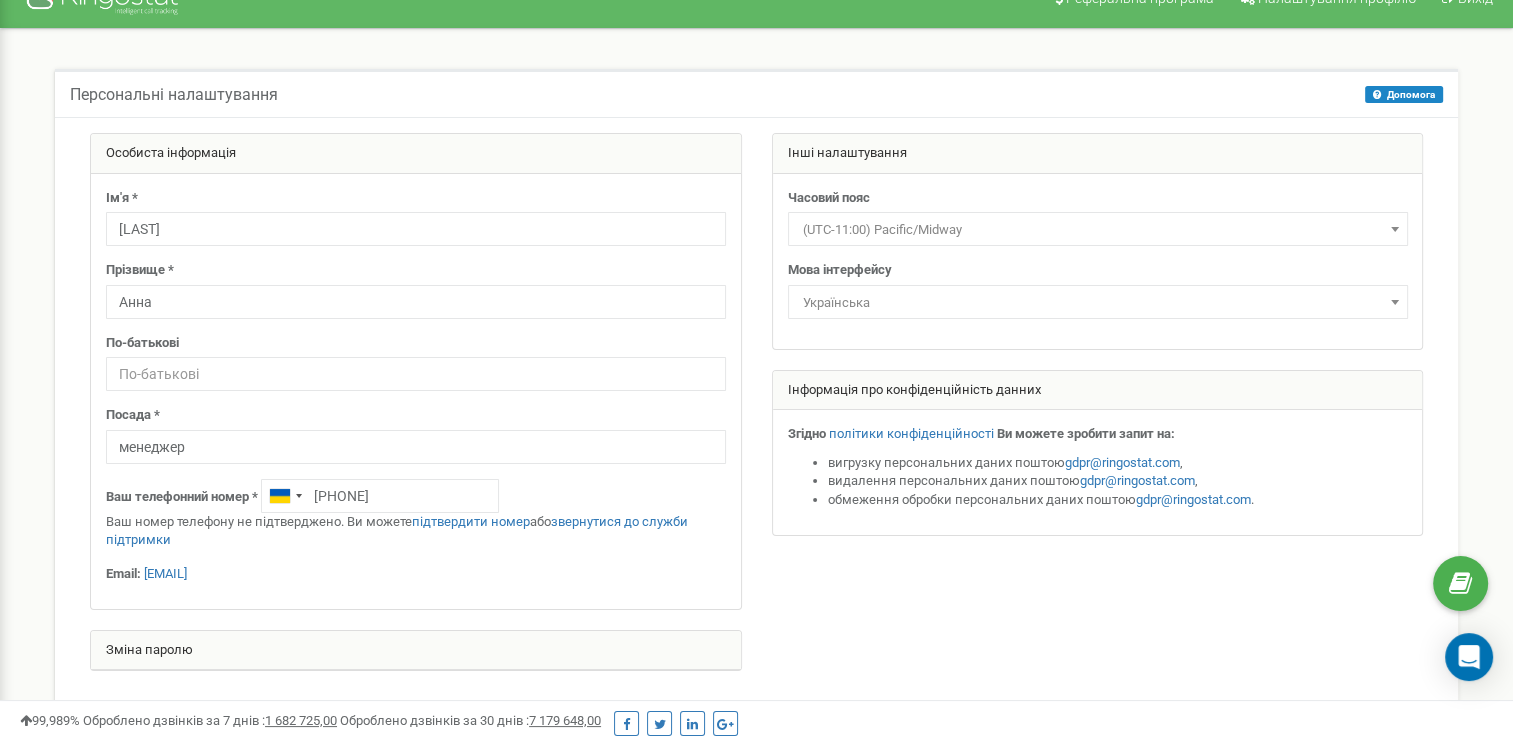 scroll, scrollTop: 0, scrollLeft: 0, axis: both 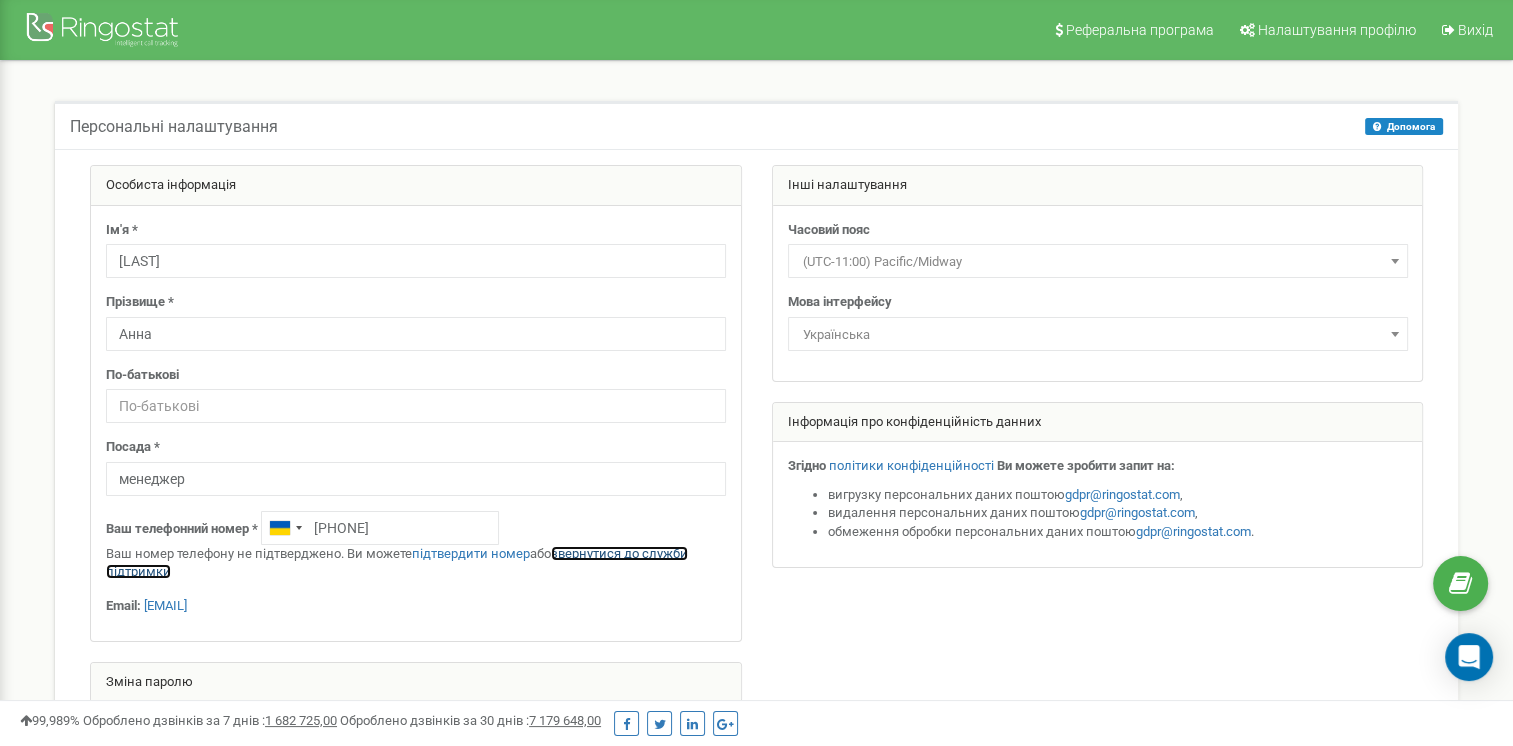 click on "звернутися до служби підтримки" at bounding box center [397, 563] 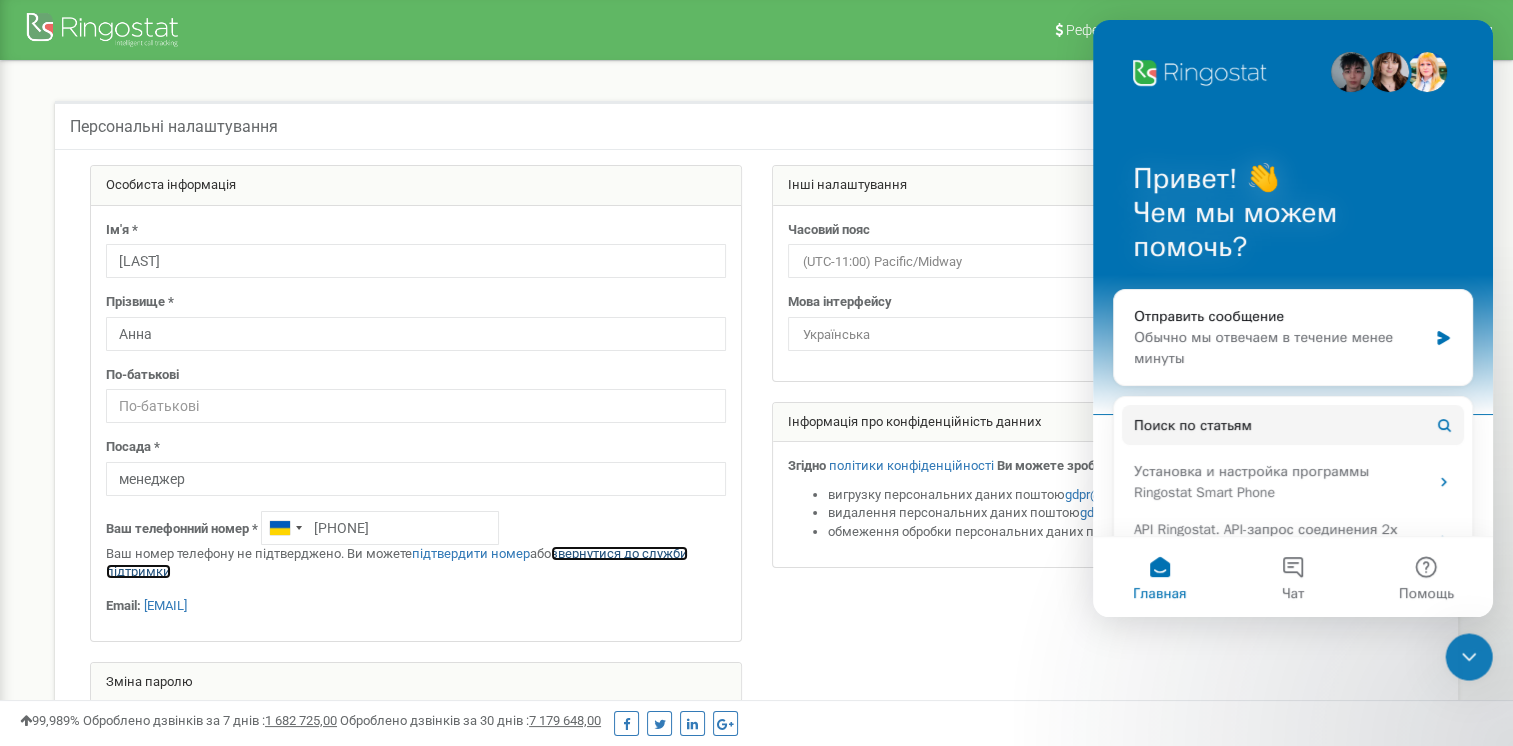 scroll, scrollTop: 0, scrollLeft: 0, axis: both 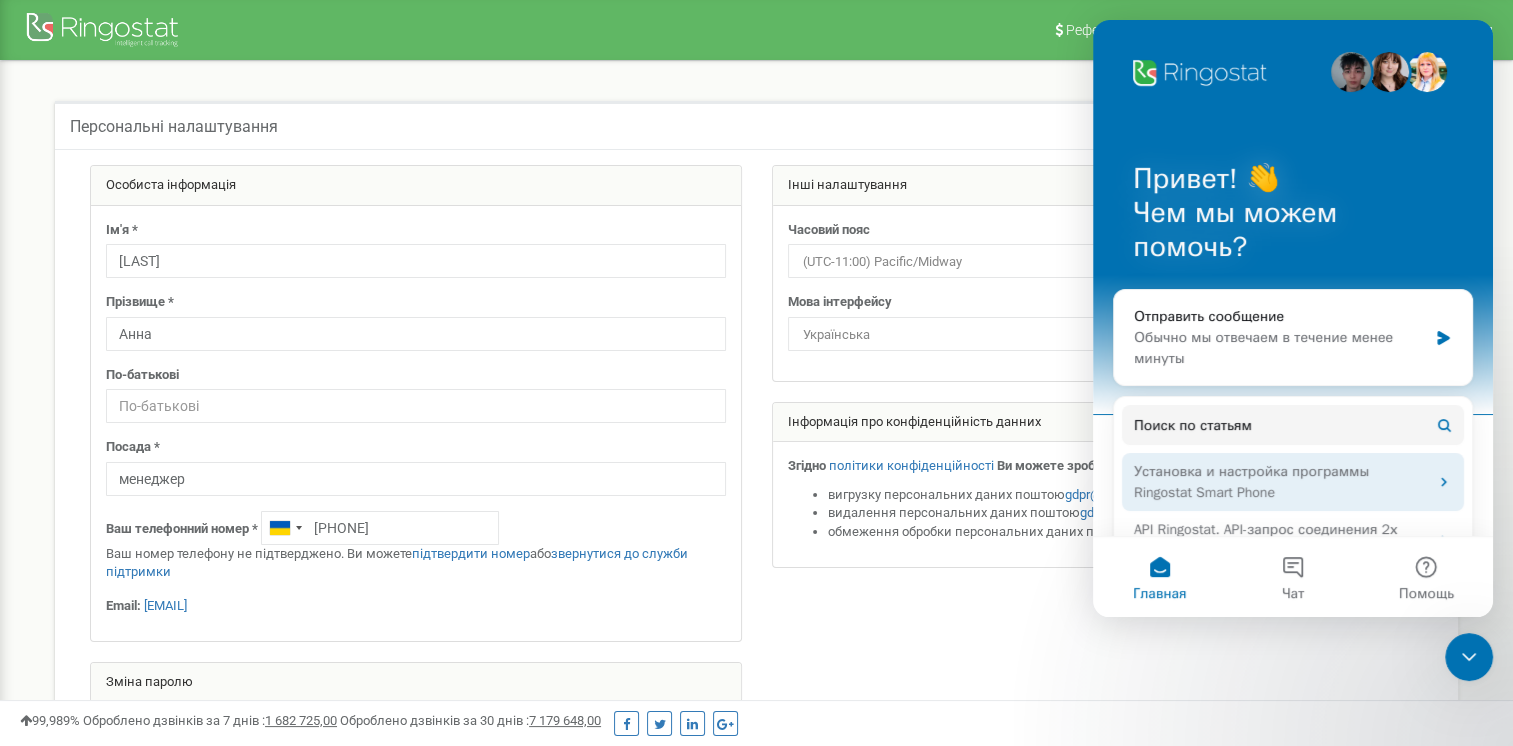 click on "Установка и настройка программы Ringostat Smart Phone" at bounding box center [1281, 482] 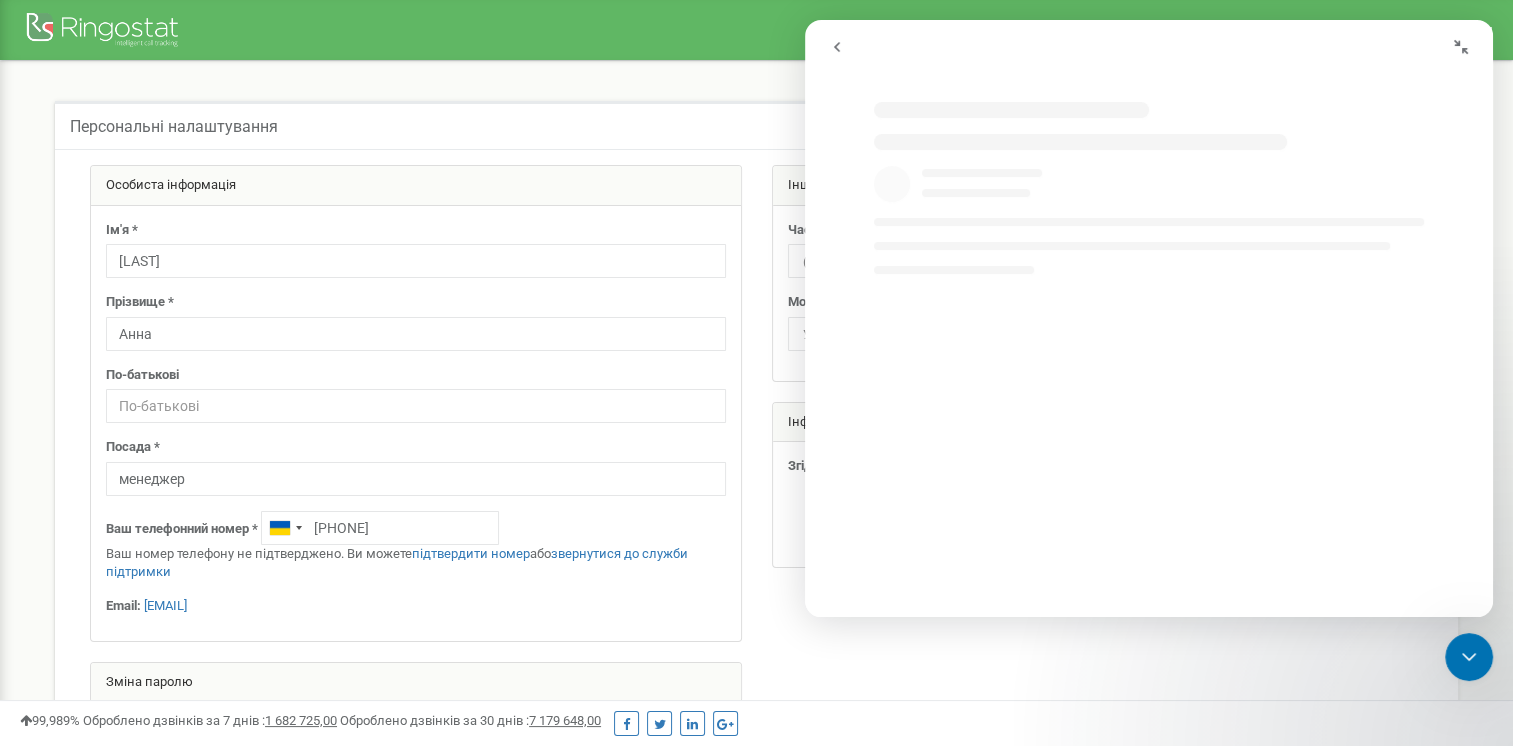 select on "ru" 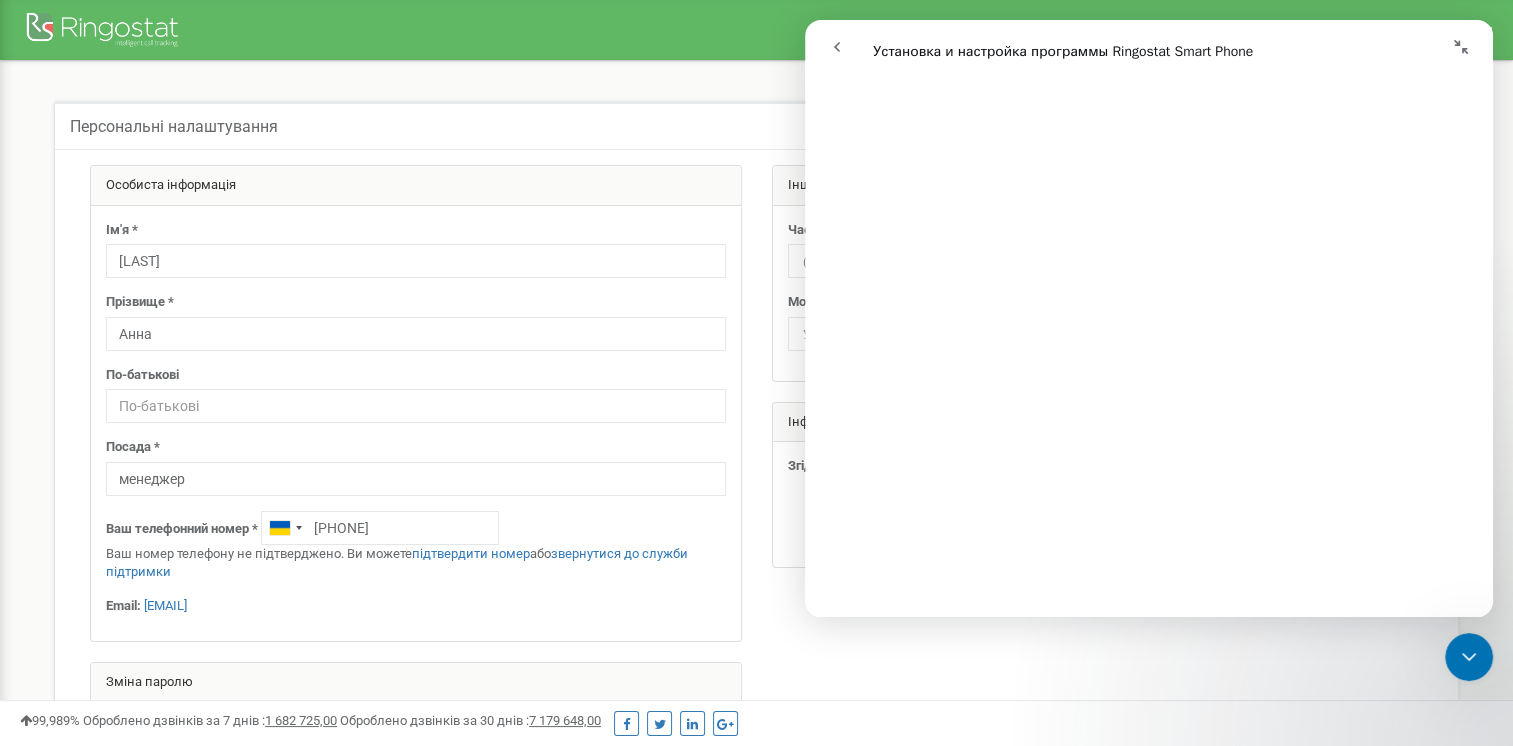 scroll, scrollTop: 900, scrollLeft: 0, axis: vertical 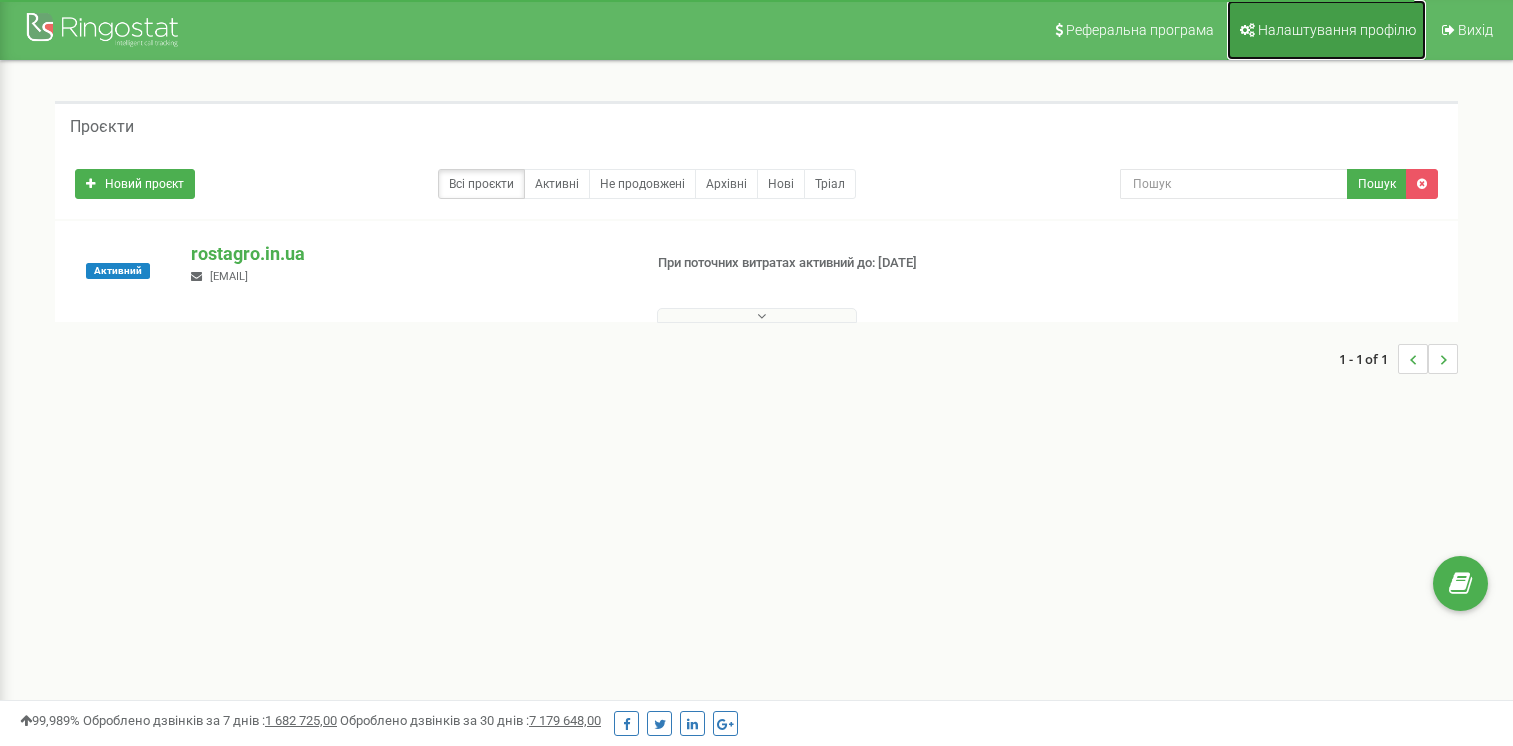 click on "Налаштування профілю" at bounding box center (1337, 30) 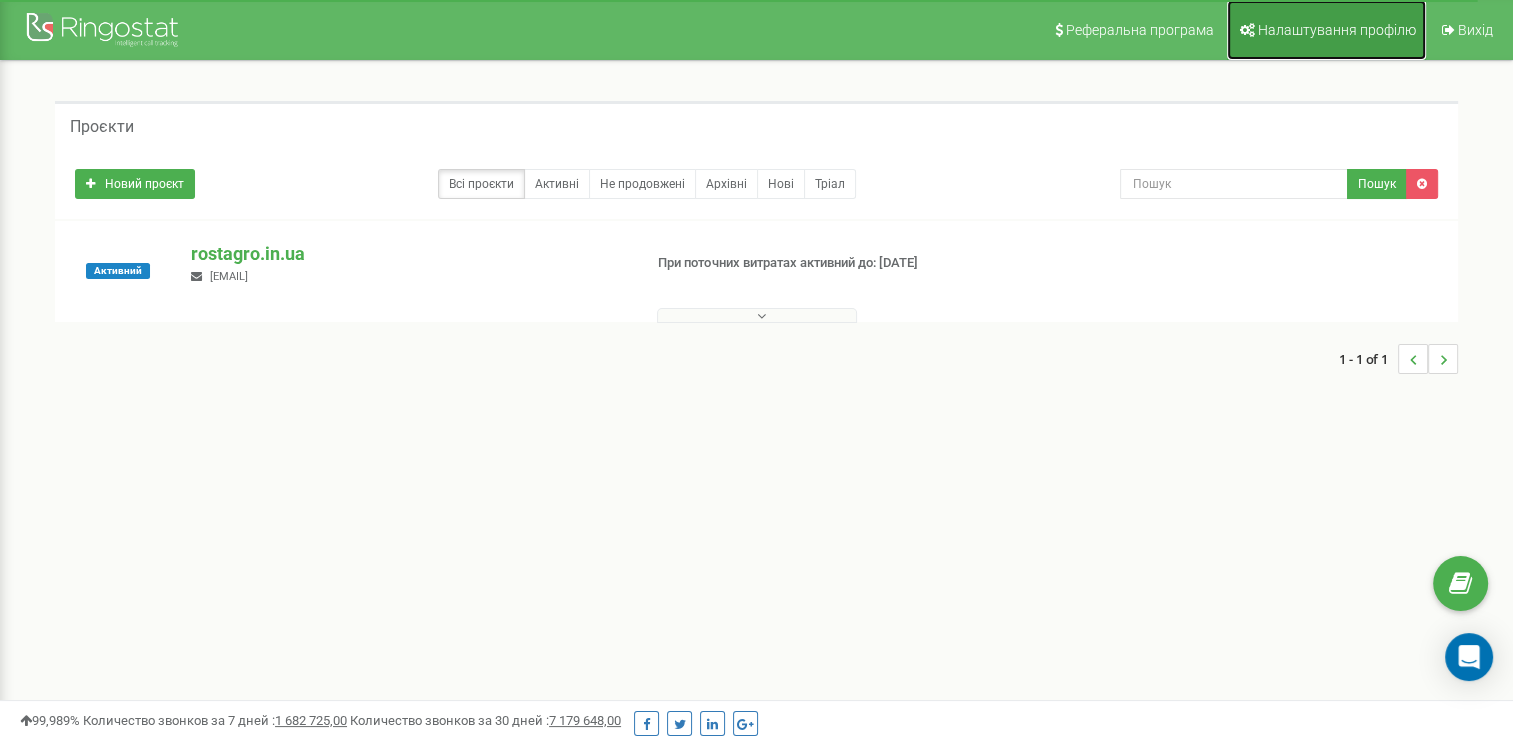 scroll, scrollTop: 0, scrollLeft: 0, axis: both 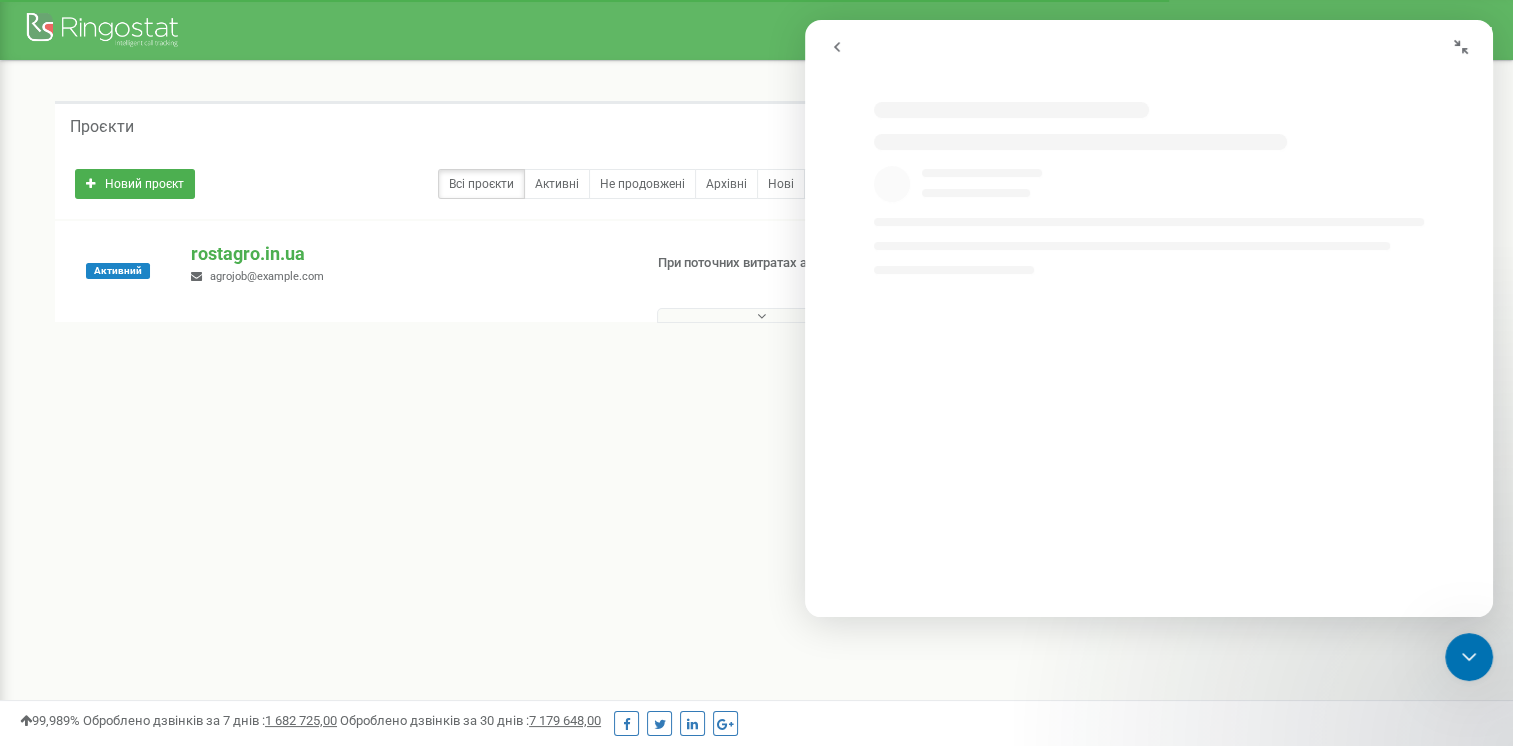 select on "ru" 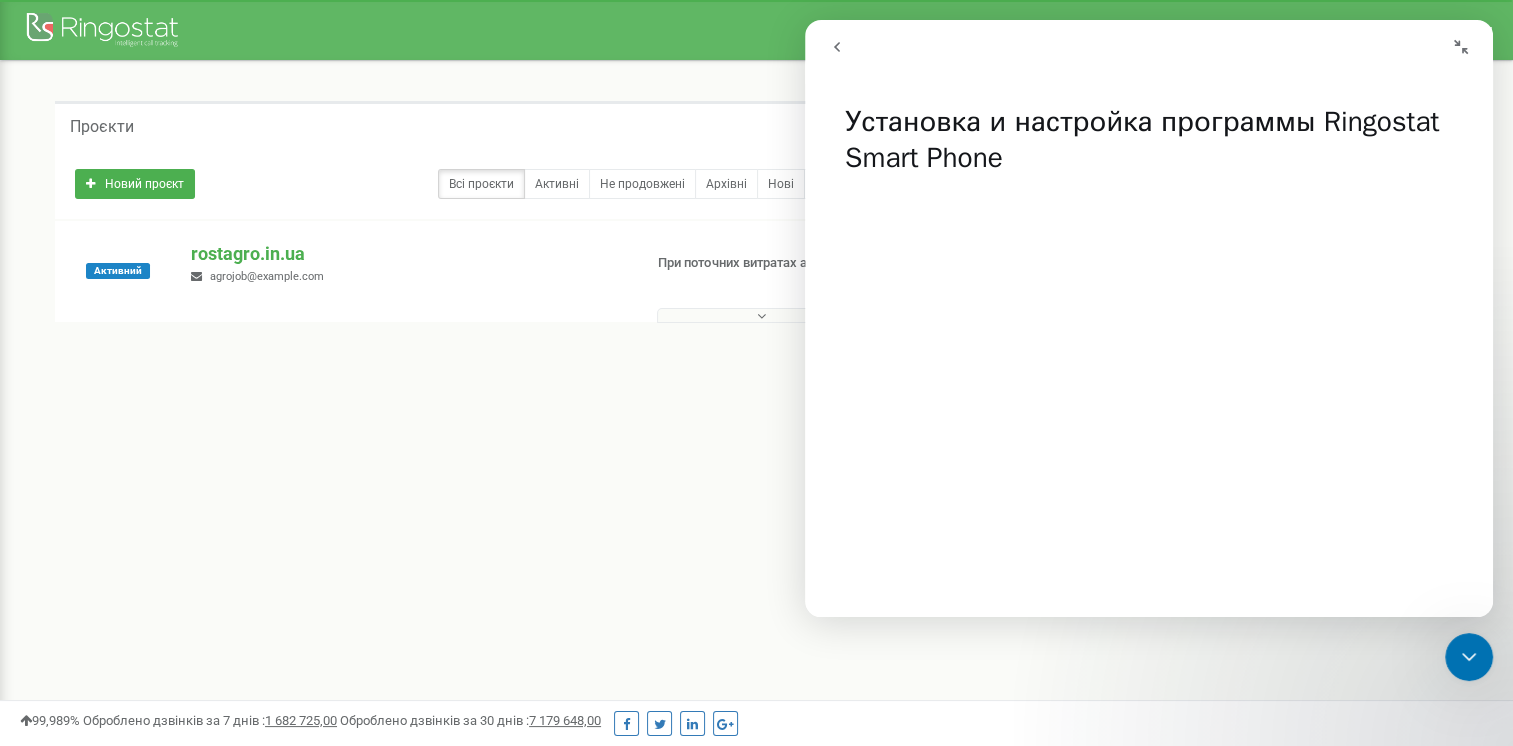click 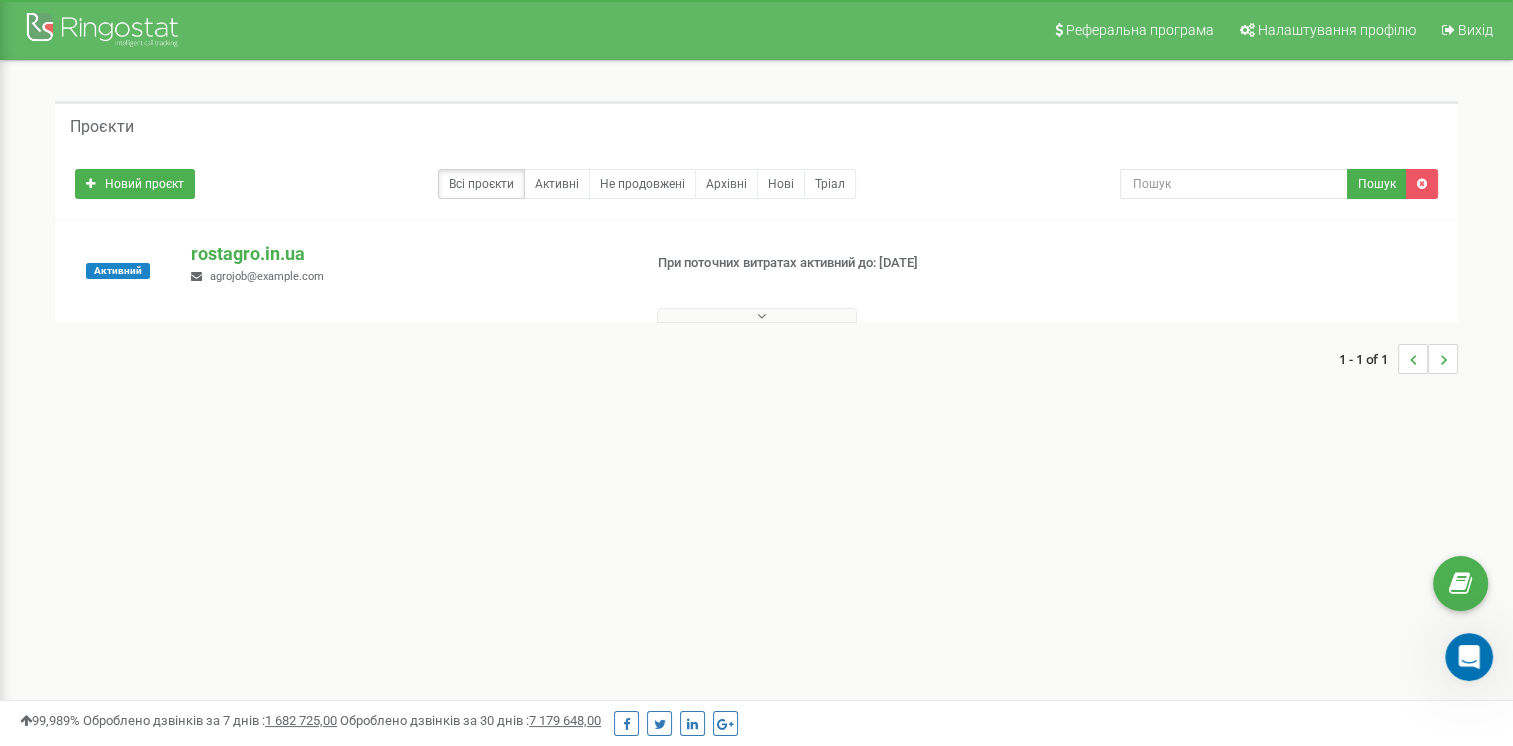 scroll, scrollTop: 0, scrollLeft: 0, axis: both 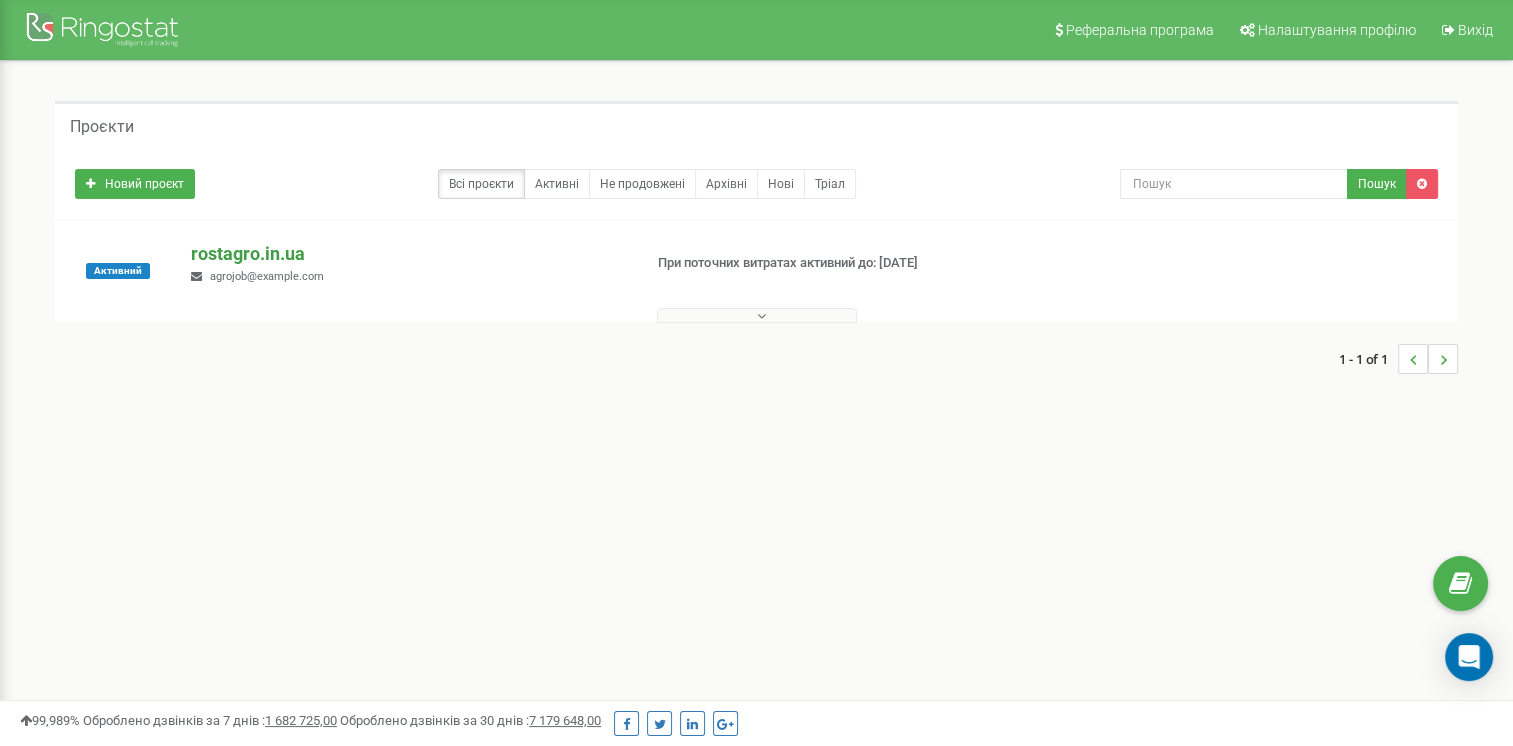 click on "rostagro.in.ua" at bounding box center [408, 254] 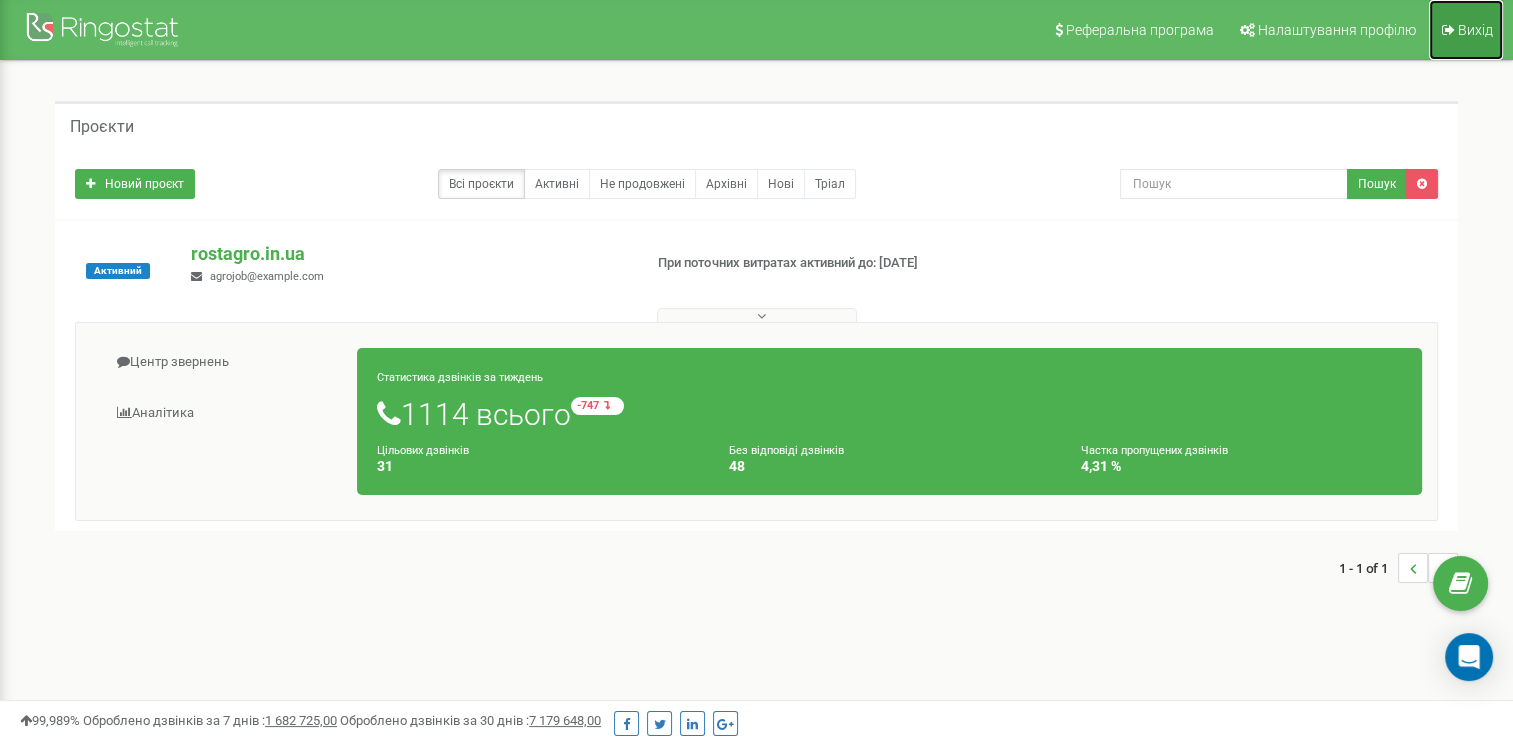 click on "Вихід" at bounding box center (1475, 30) 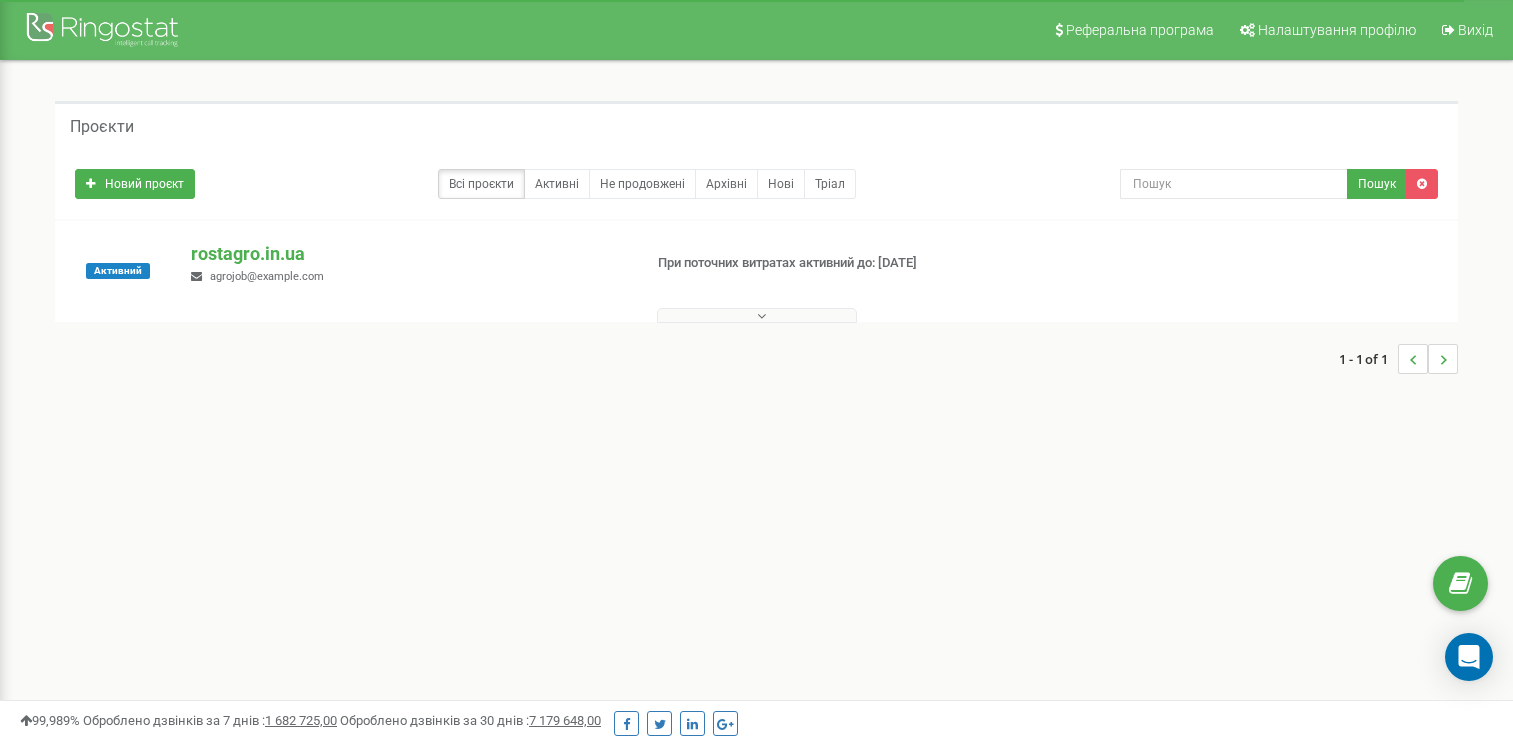 scroll, scrollTop: 0, scrollLeft: 0, axis: both 